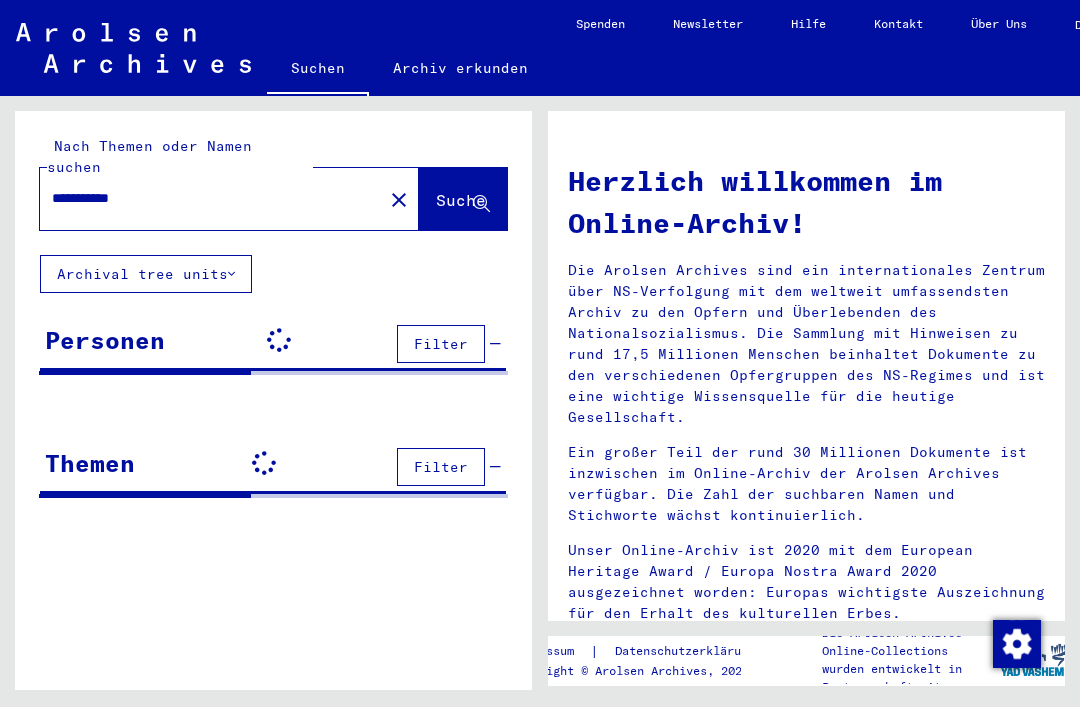 scroll, scrollTop: 0, scrollLeft: 0, axis: both 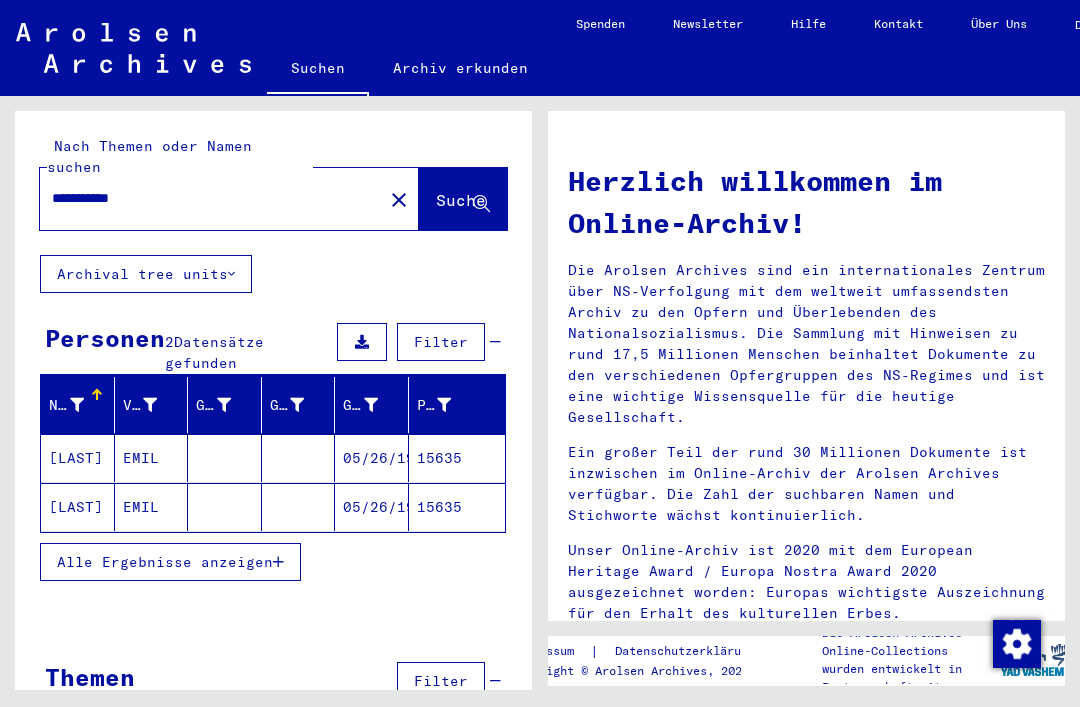 click on "05/26/1925" at bounding box center [372, 507] 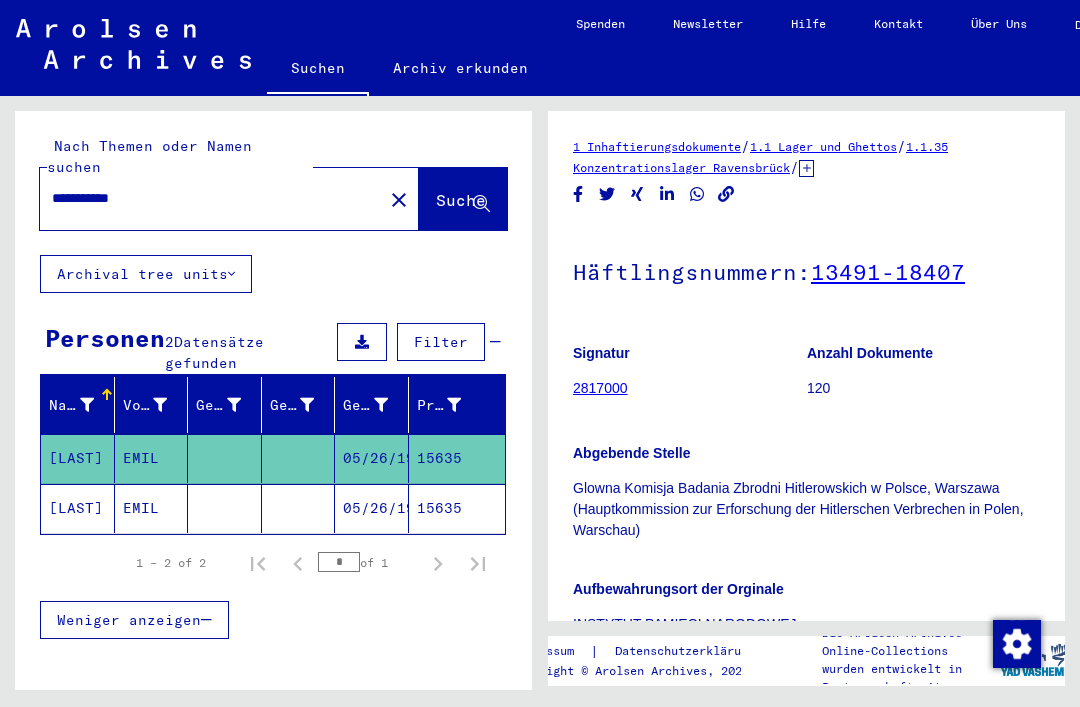 scroll, scrollTop: 0, scrollLeft: 0, axis: both 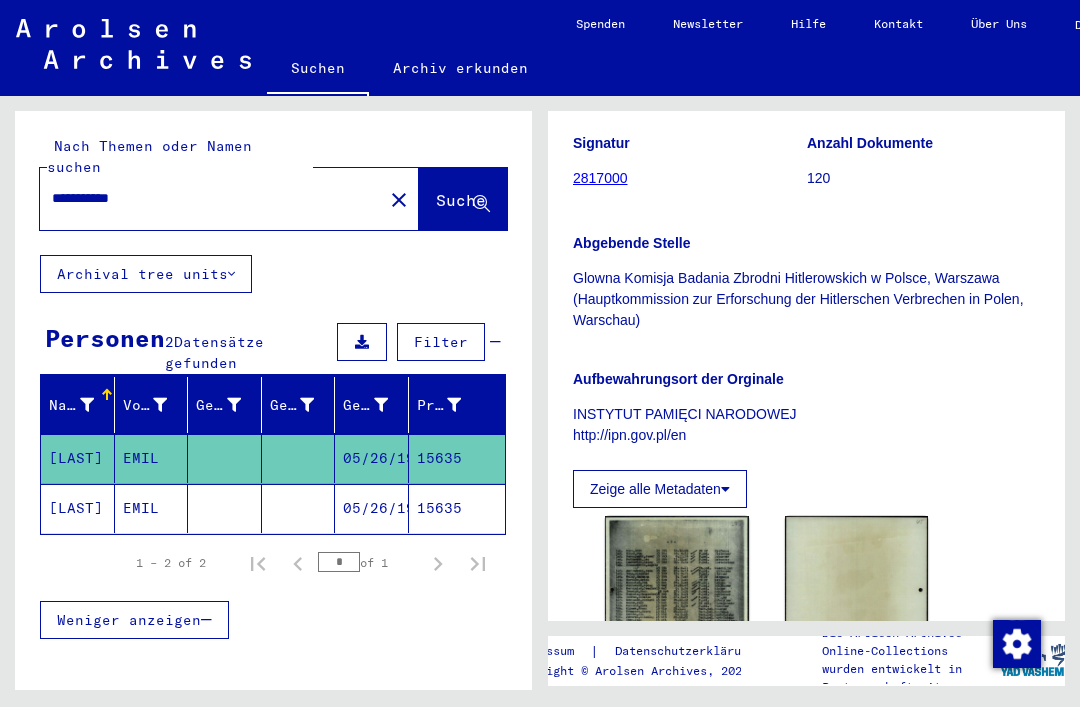 click 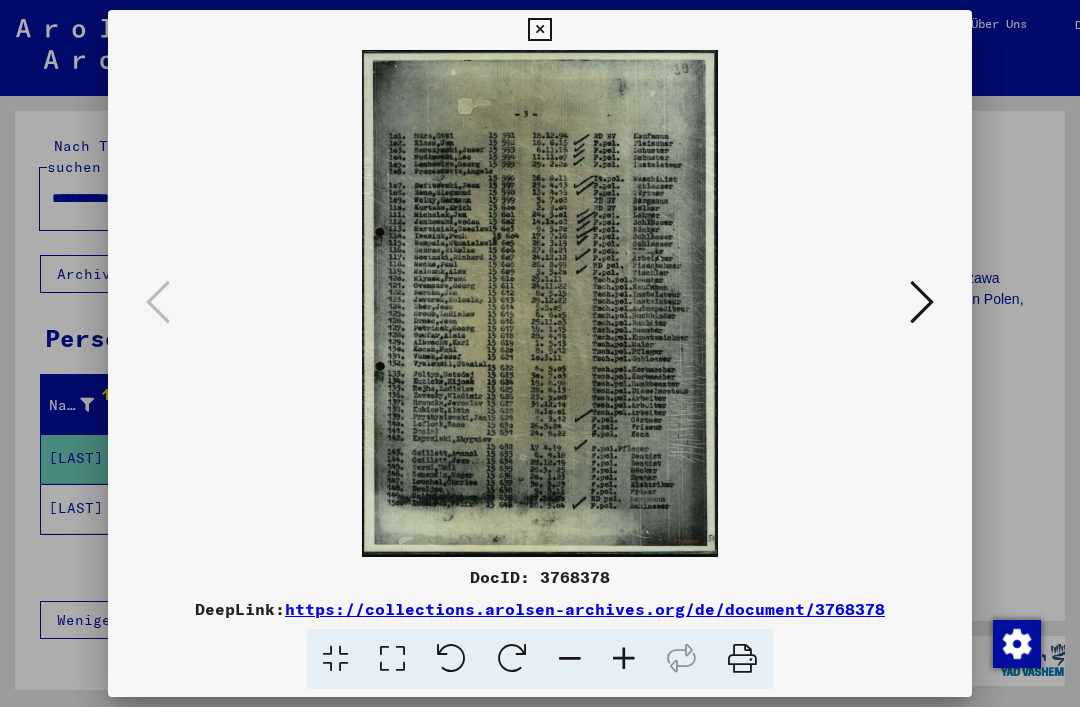 click at bounding box center (922, 302) 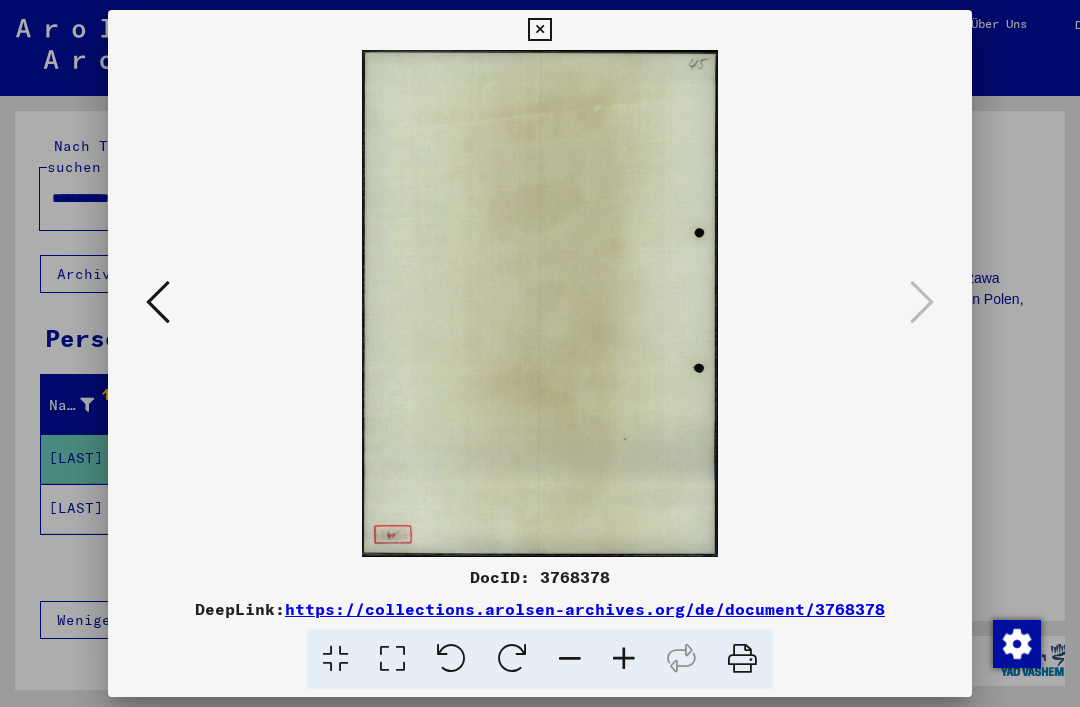 click at bounding box center (539, 30) 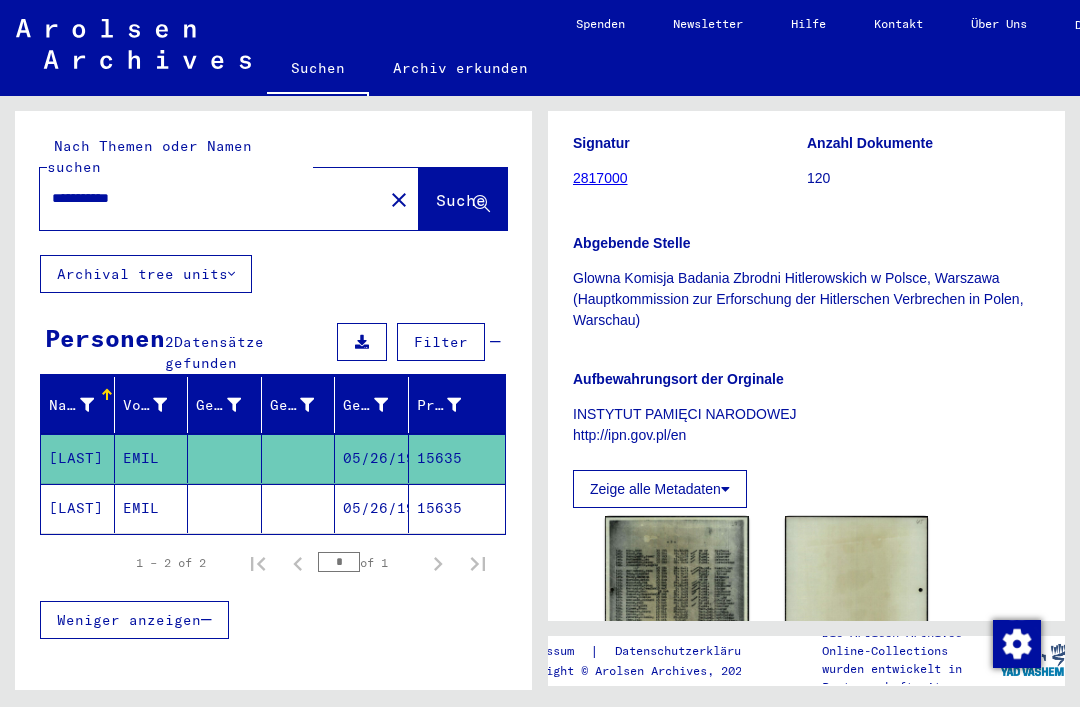 click on "05/26/1925" 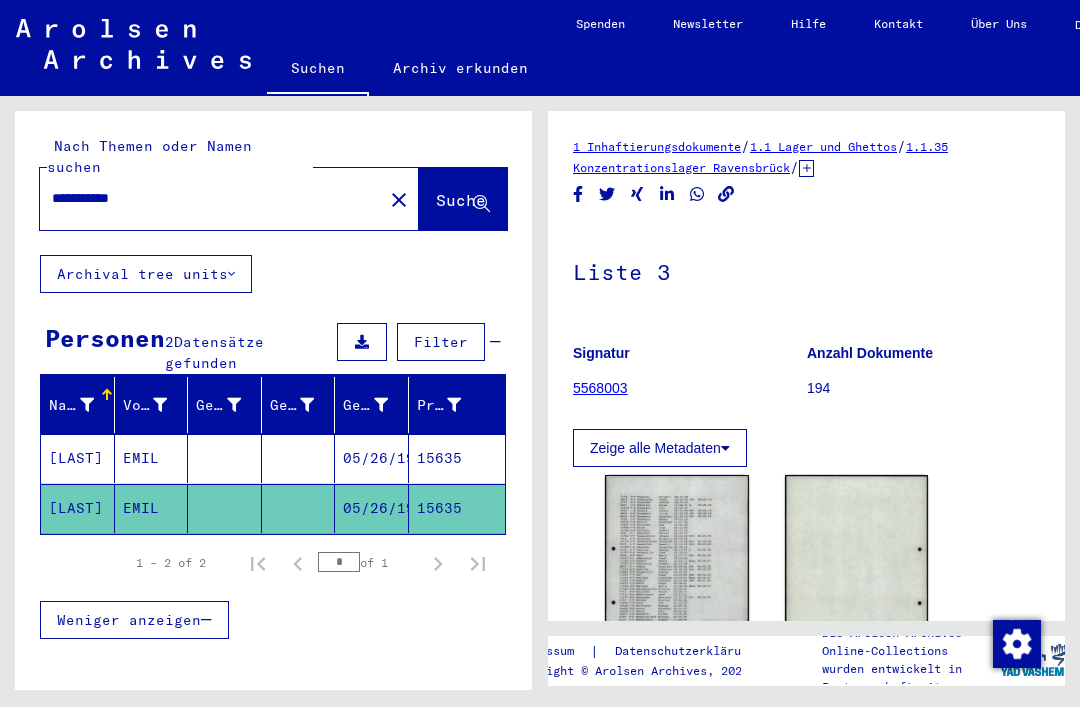 scroll, scrollTop: 0, scrollLeft: 0, axis: both 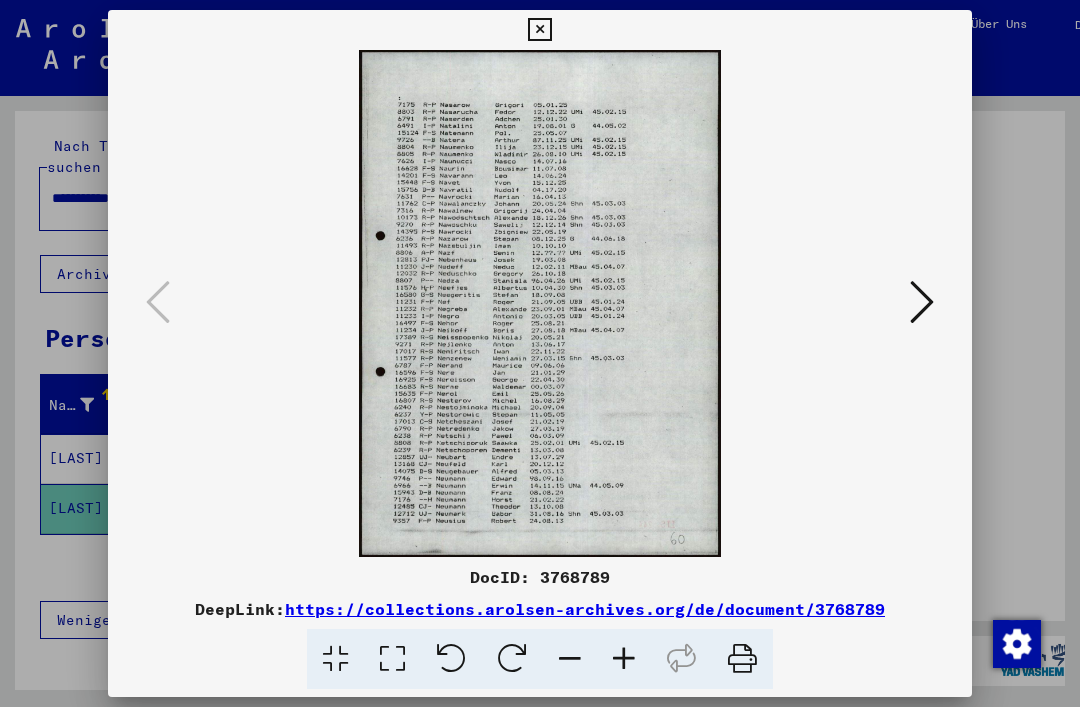 click at bounding box center [922, 303] 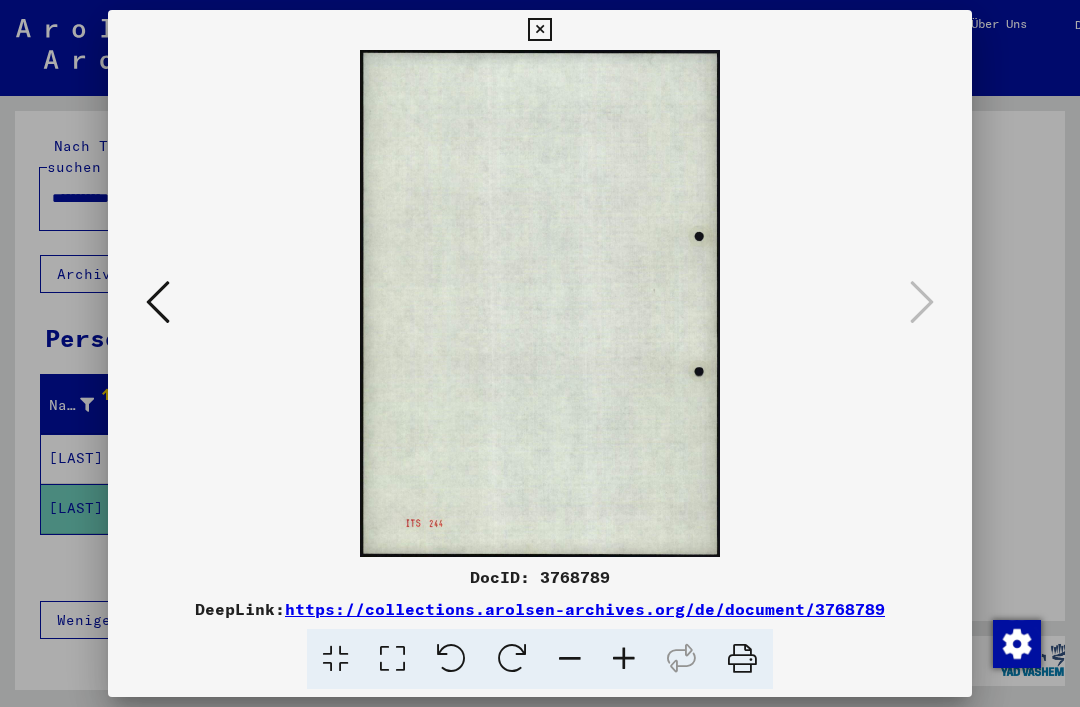 click at bounding box center [539, 30] 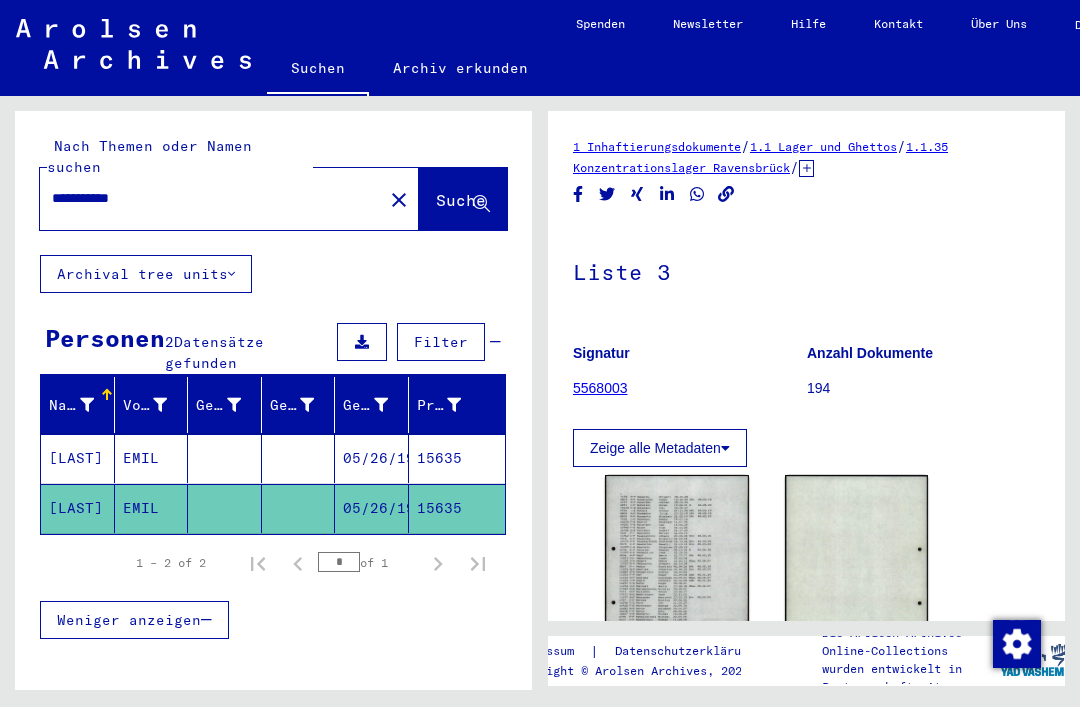 click on "**********" at bounding box center (211, 198) 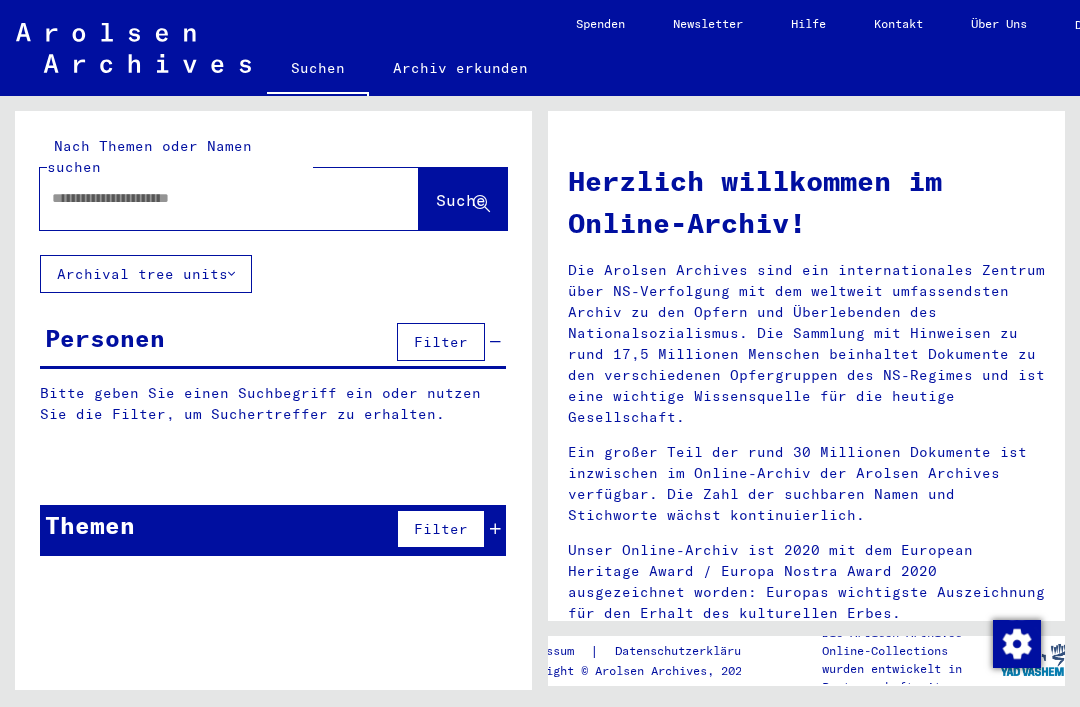 click at bounding box center (205, 198) 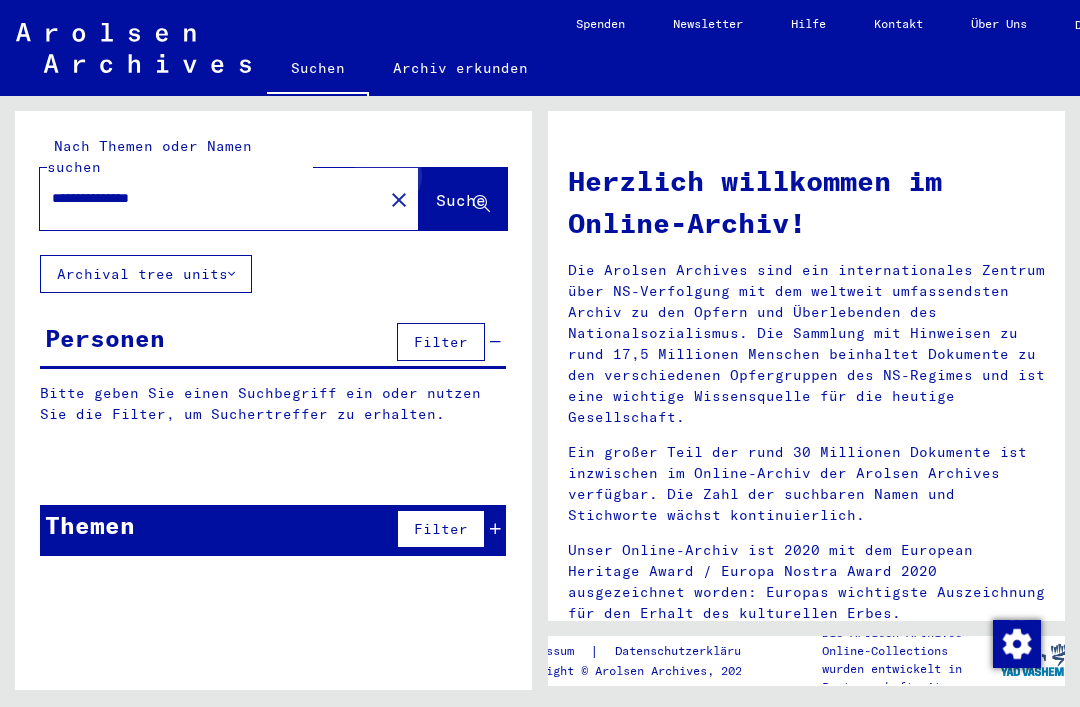 type on "**********" 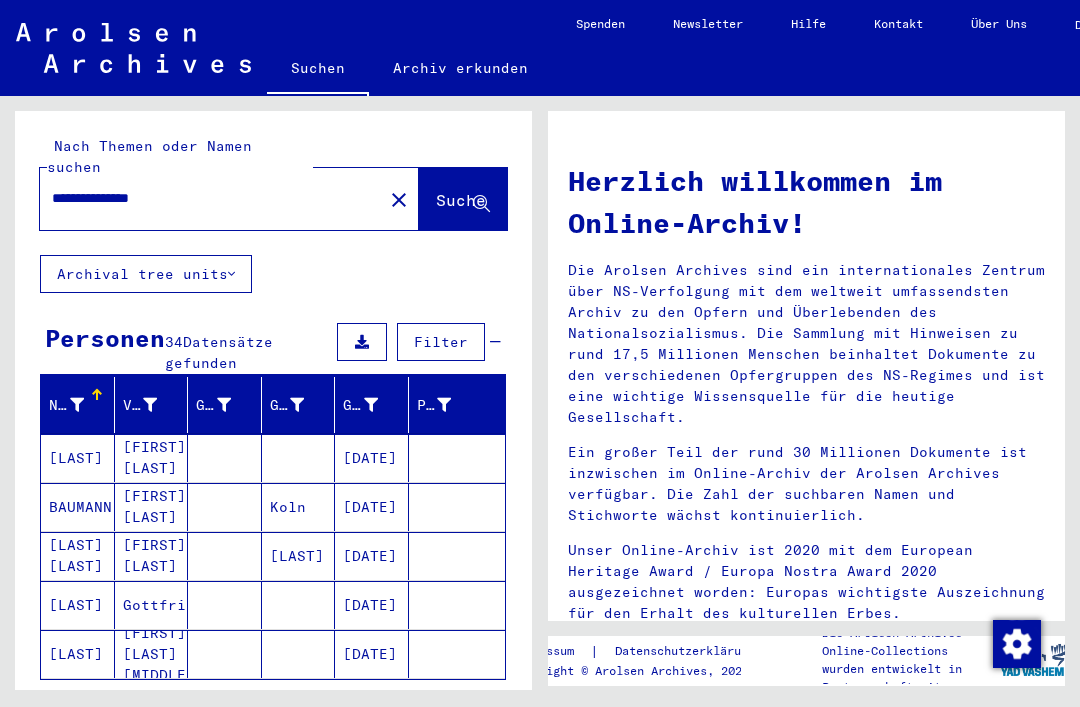 click at bounding box center (278, 709) 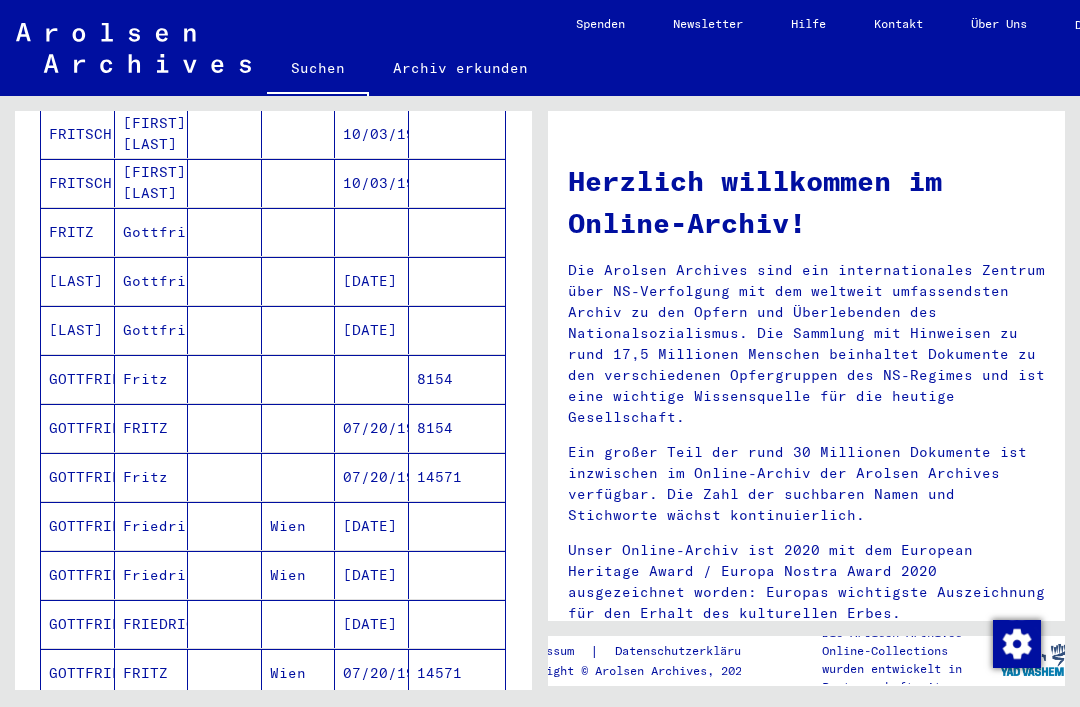 scroll, scrollTop: 619, scrollLeft: 0, axis: vertical 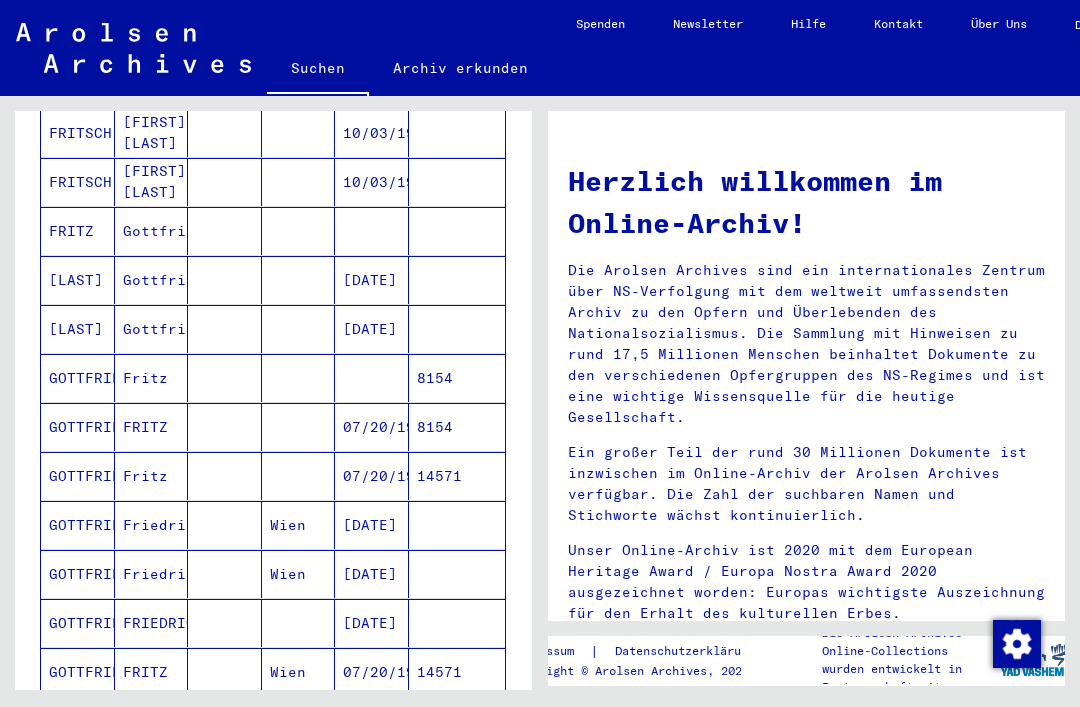click on "8154" at bounding box center [457, 427] 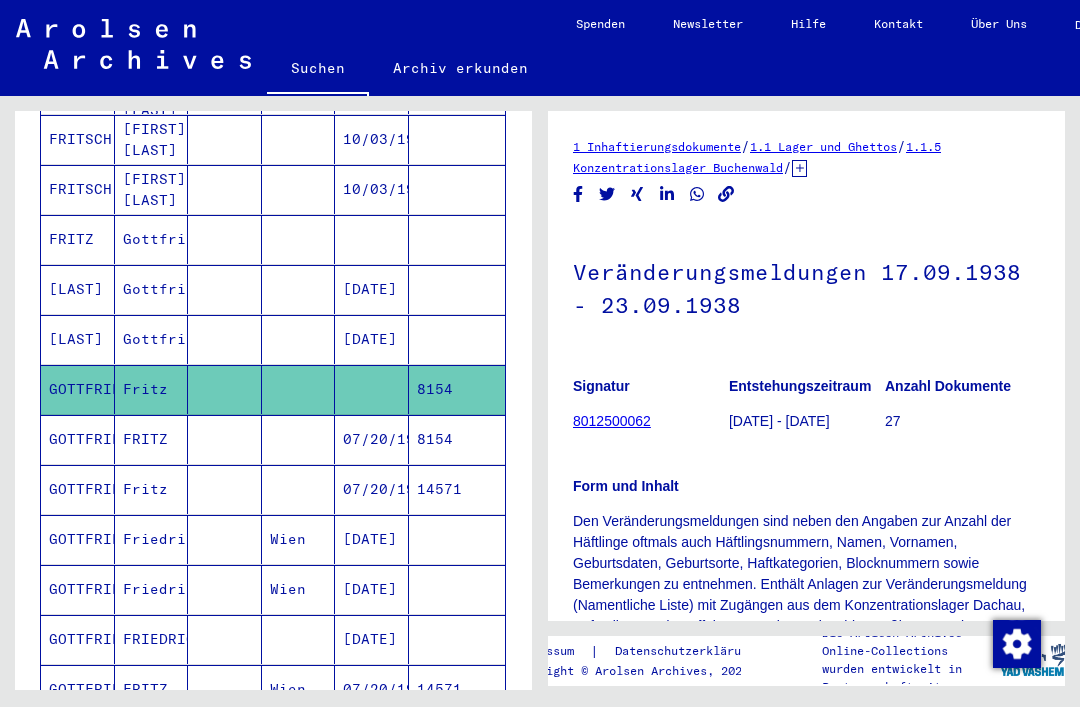 scroll, scrollTop: 0, scrollLeft: 0, axis: both 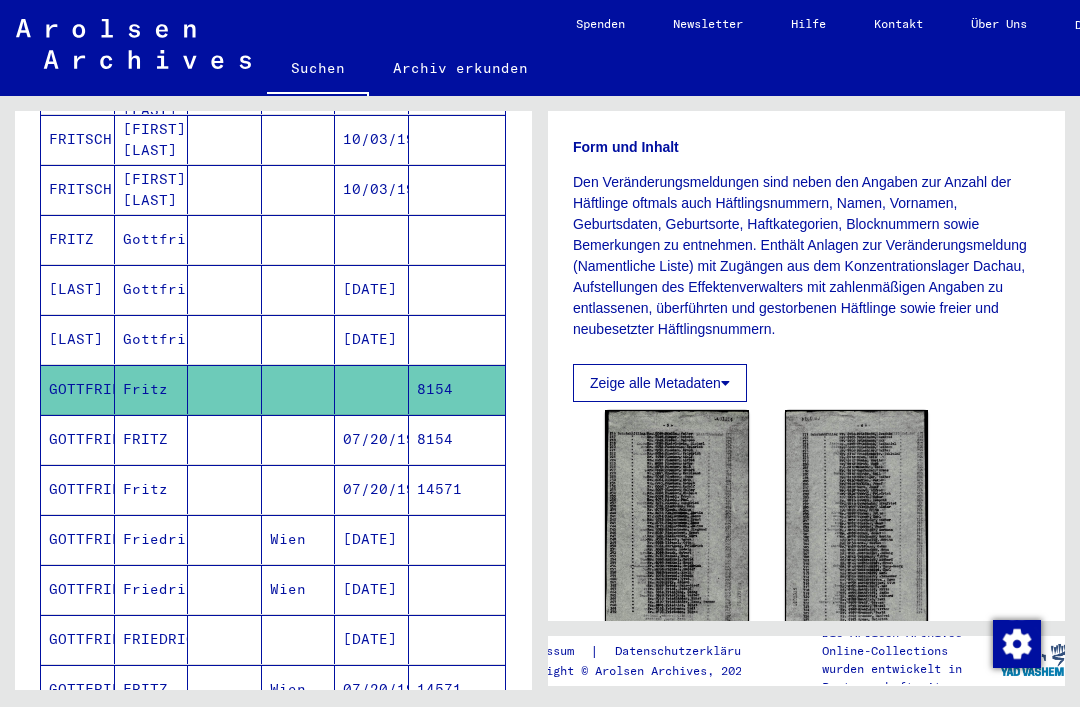 click on "8154" at bounding box center (457, 489) 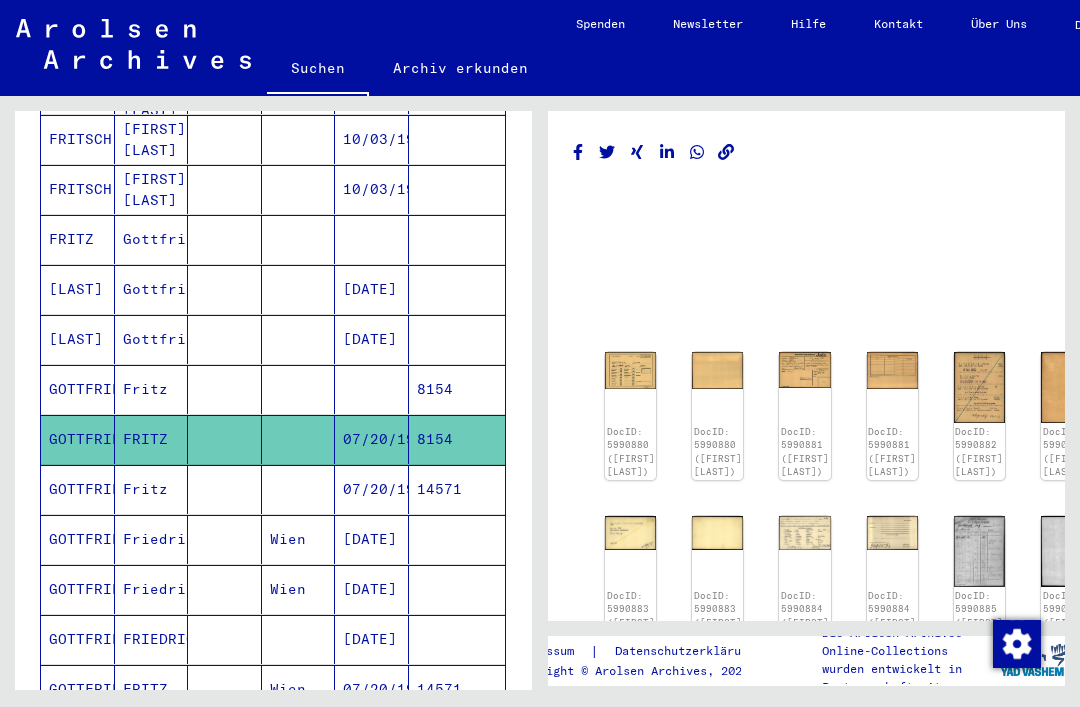 scroll, scrollTop: 0, scrollLeft: 0, axis: both 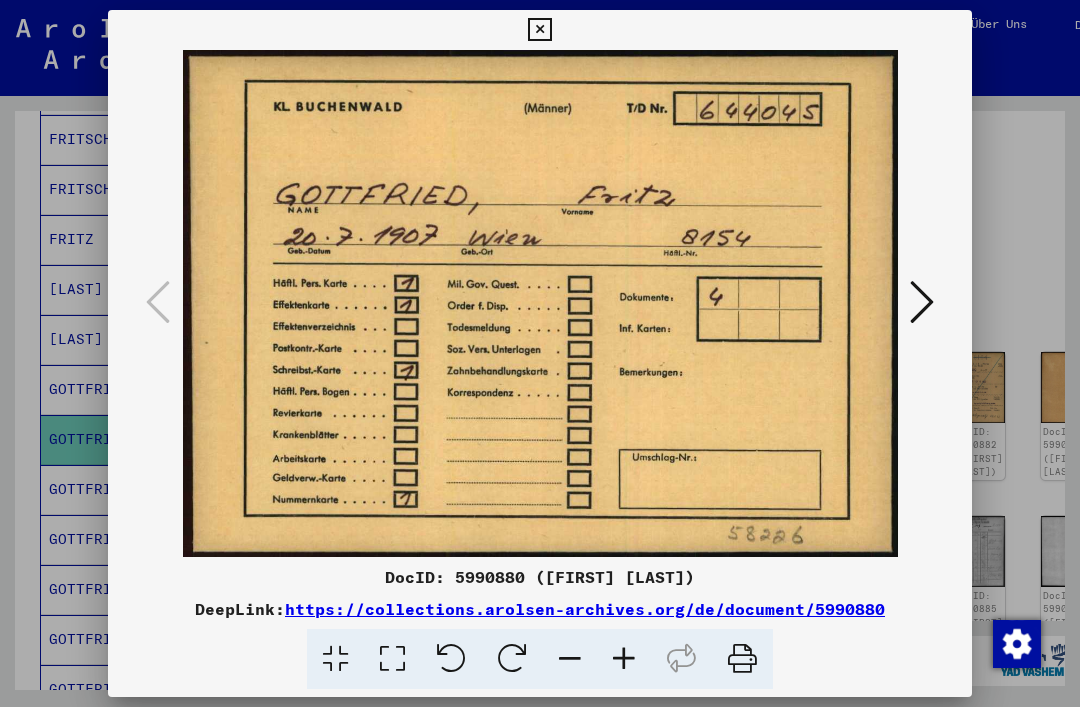 click at bounding box center (922, 302) 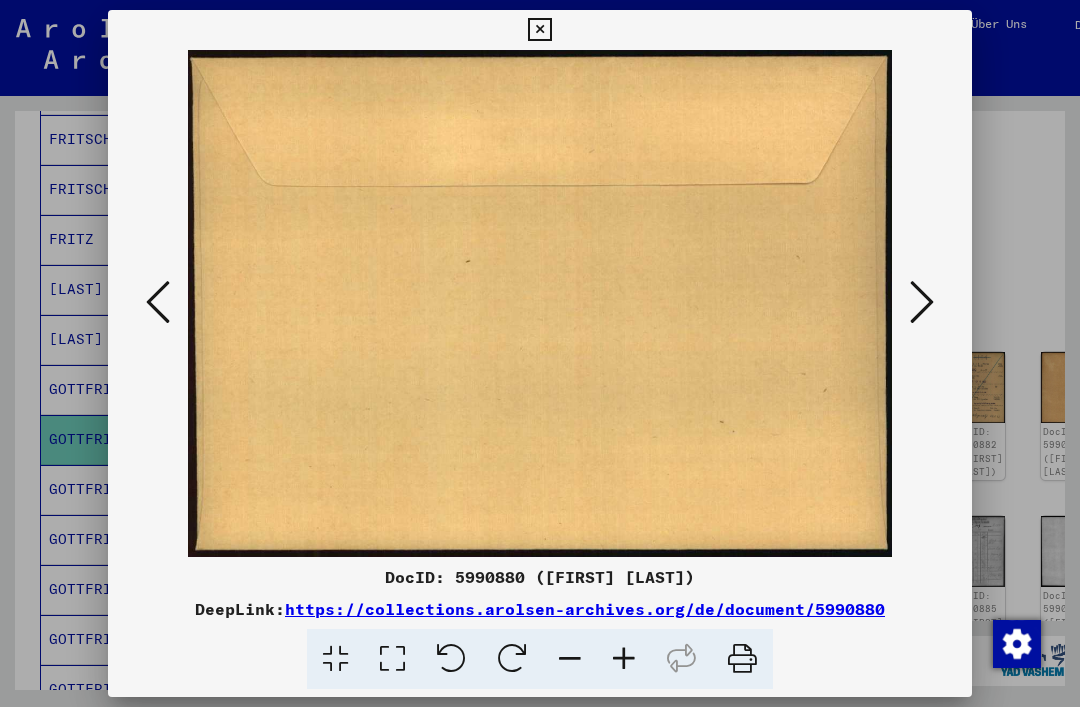 click at bounding box center [922, 303] 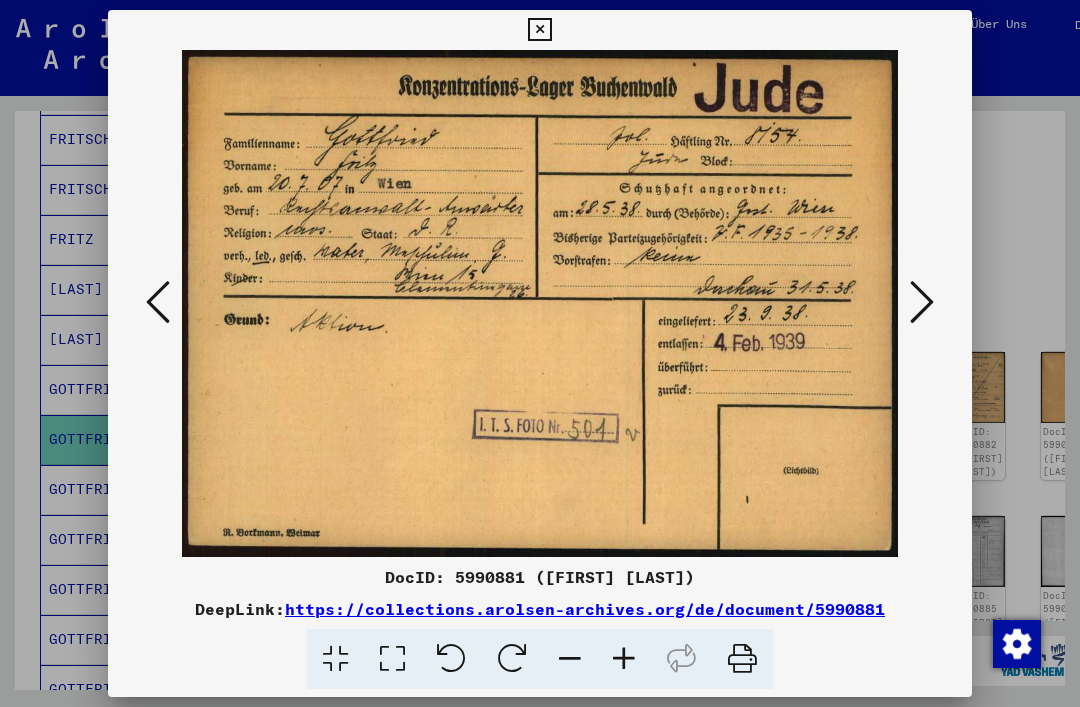 click at bounding box center (922, 303) 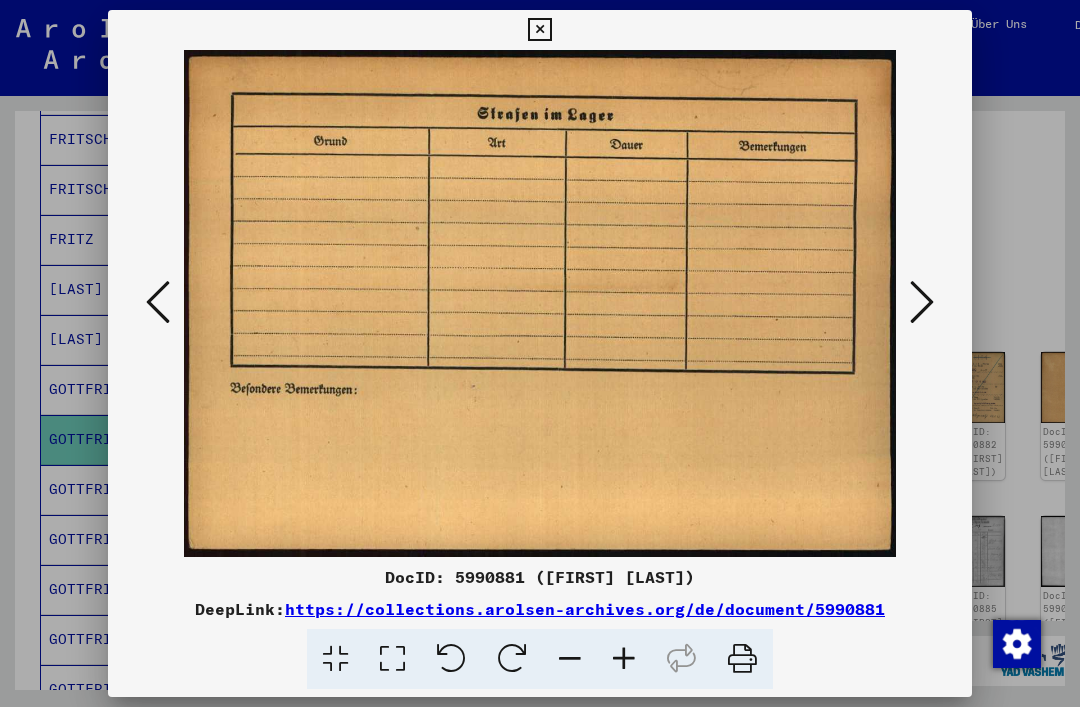 click at bounding box center [922, 302] 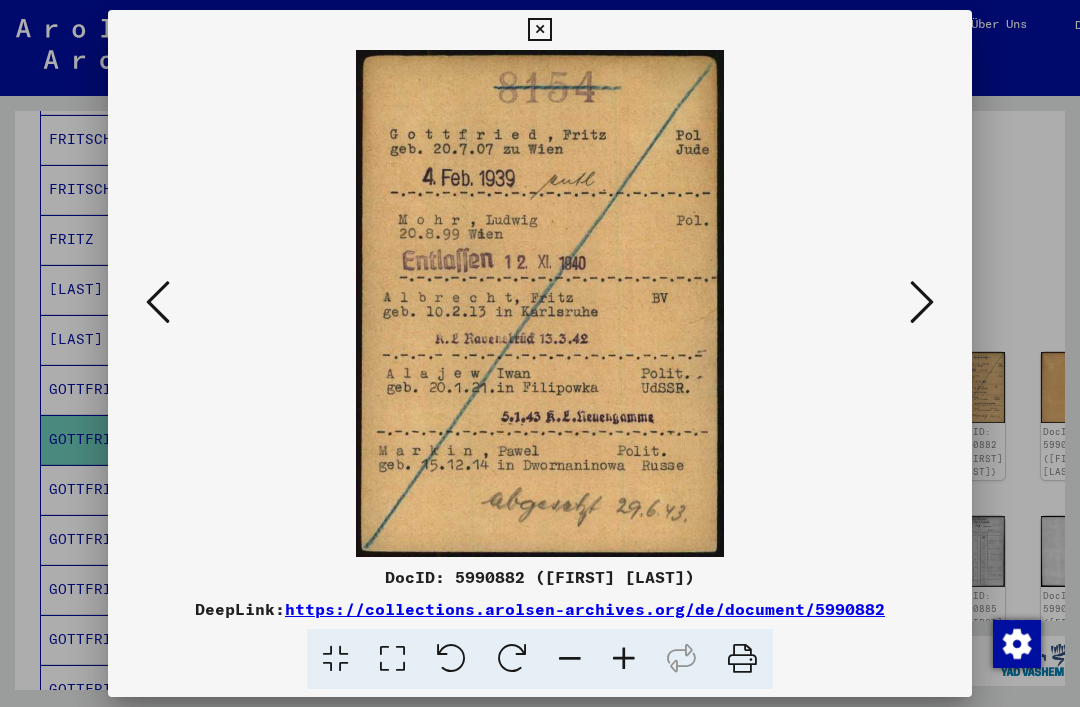click at bounding box center [922, 302] 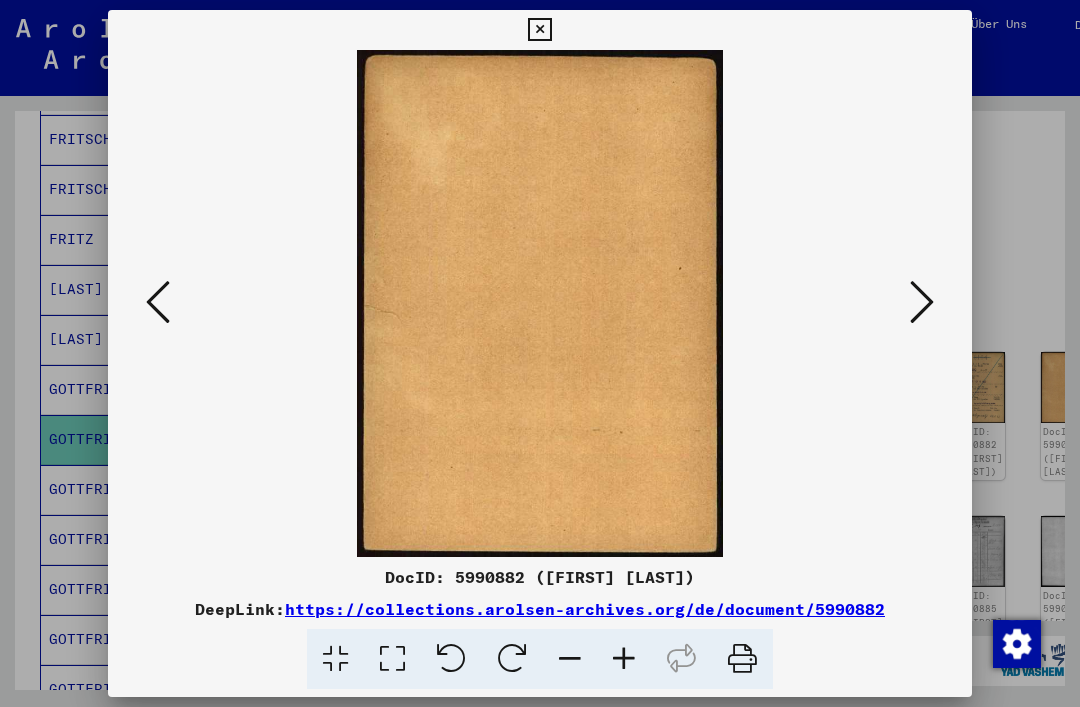 click at bounding box center (922, 302) 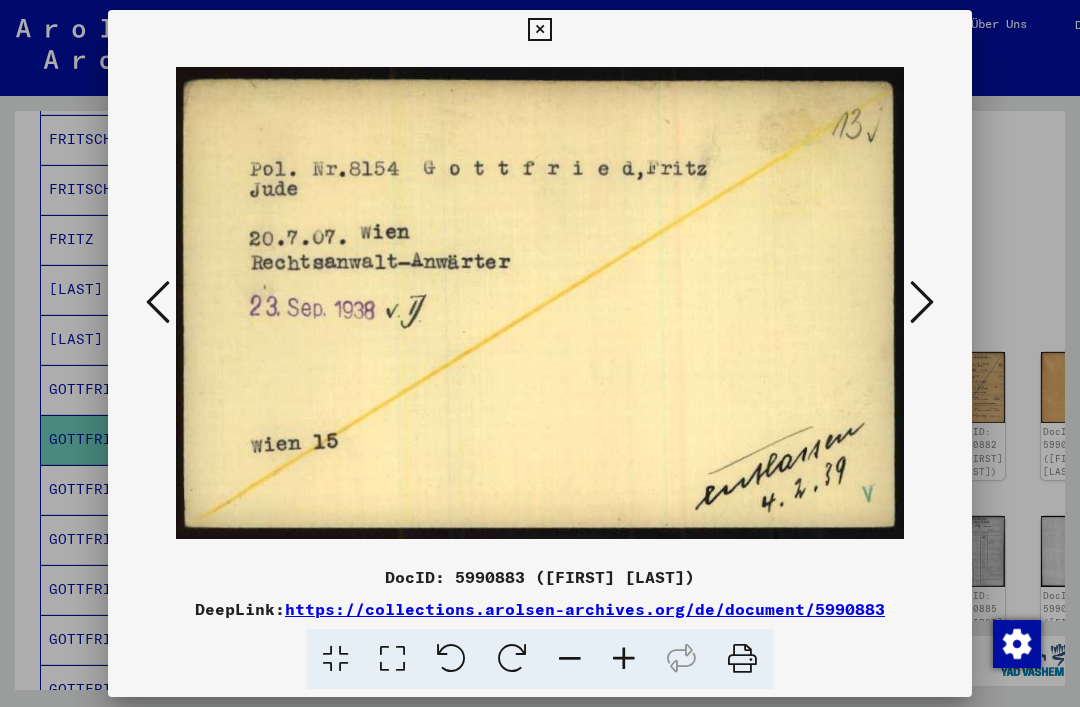 click at bounding box center [922, 303] 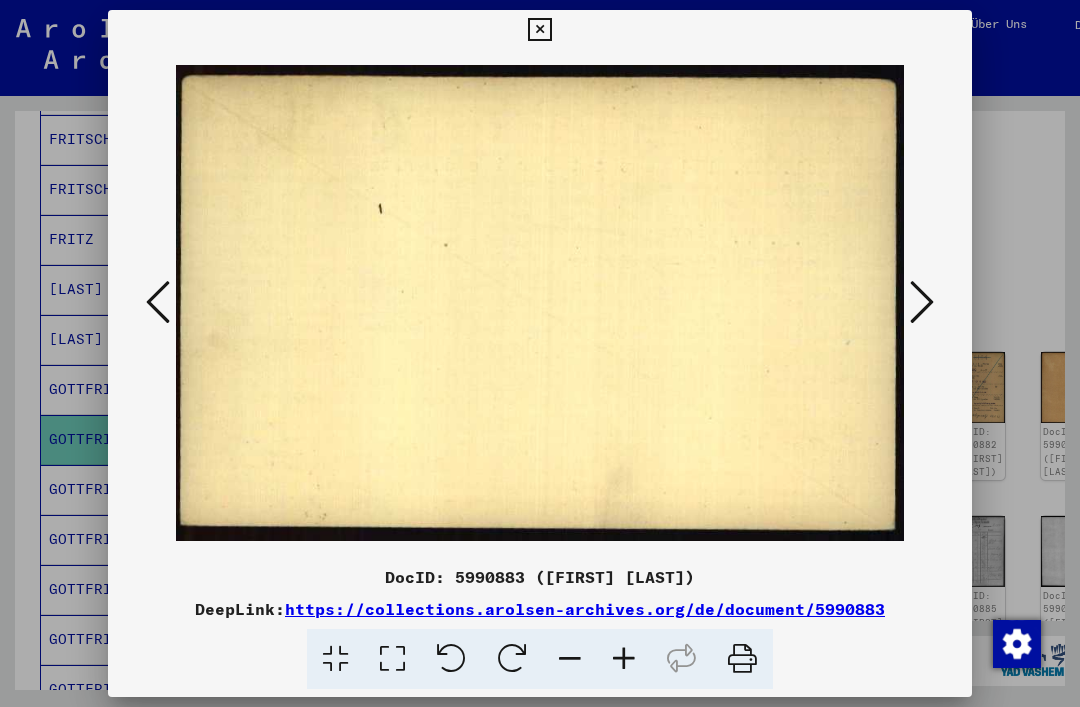 click at bounding box center [922, 303] 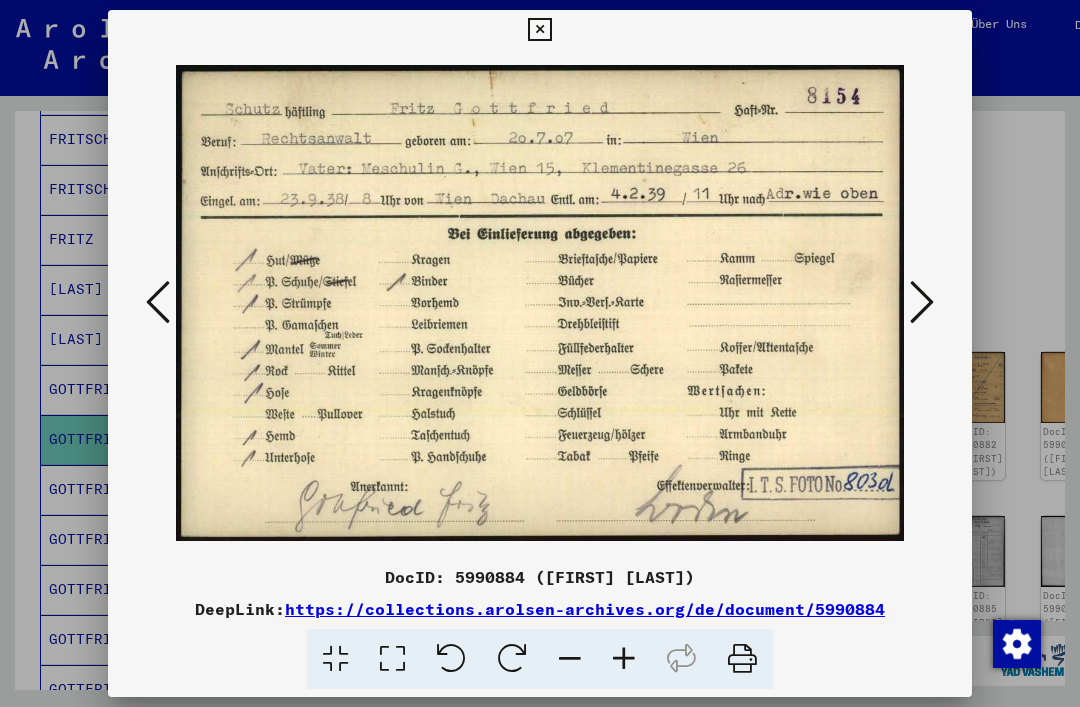 click at bounding box center (922, 303) 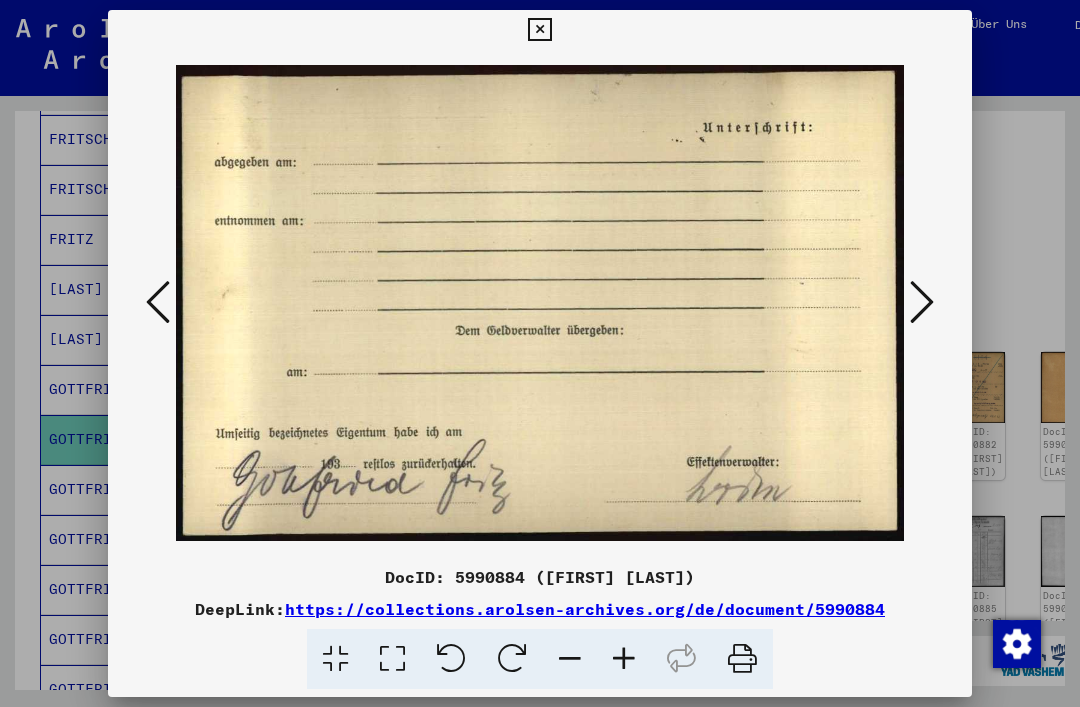 click at bounding box center [922, 303] 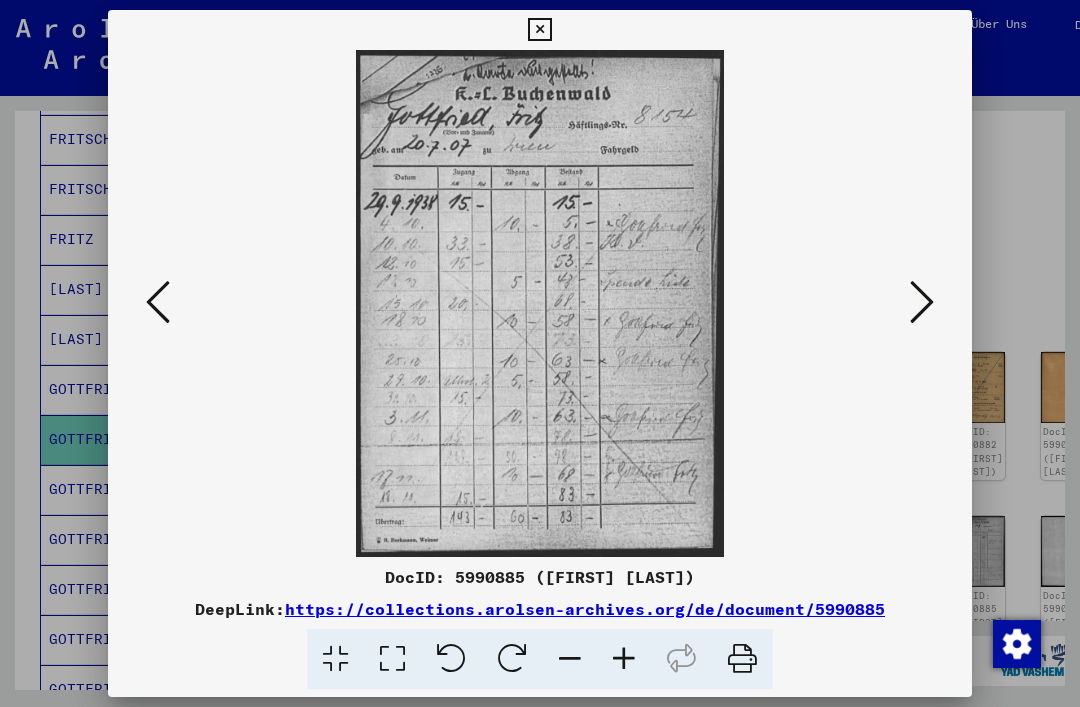 click at bounding box center [922, 302] 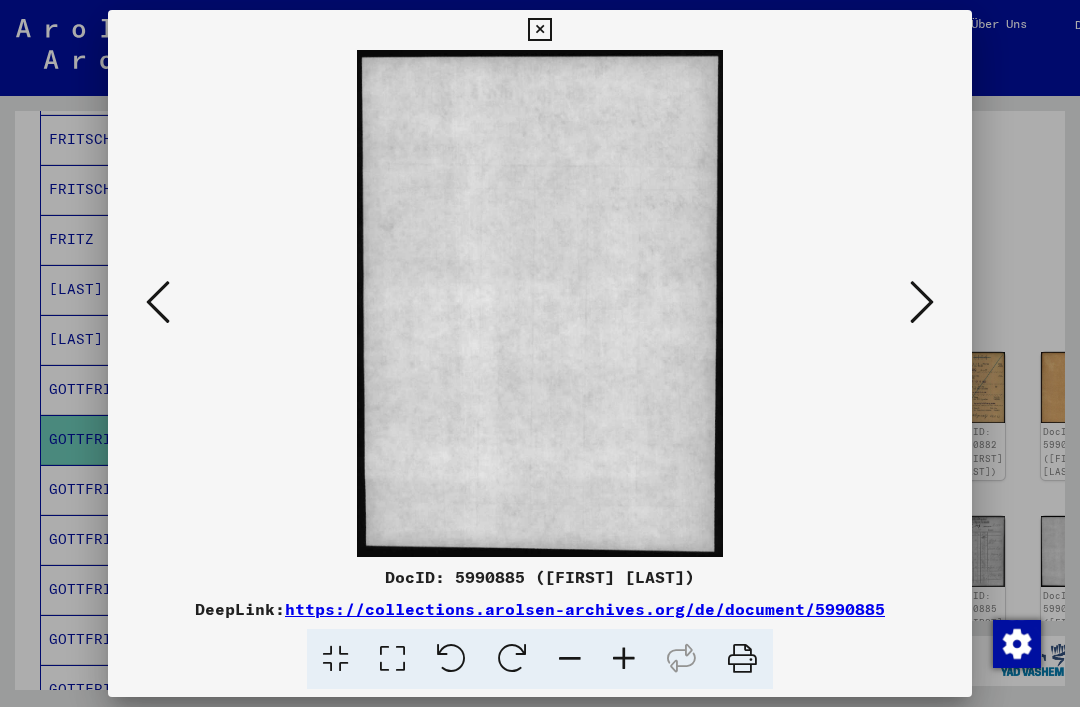 click at bounding box center (922, 302) 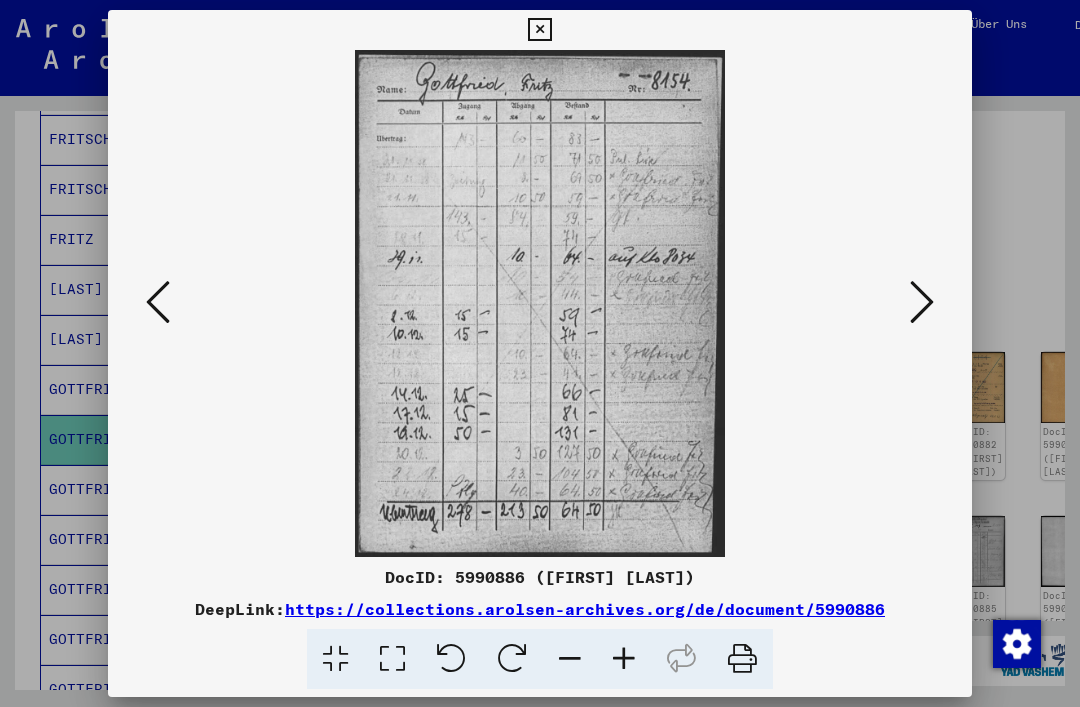 click at bounding box center [922, 302] 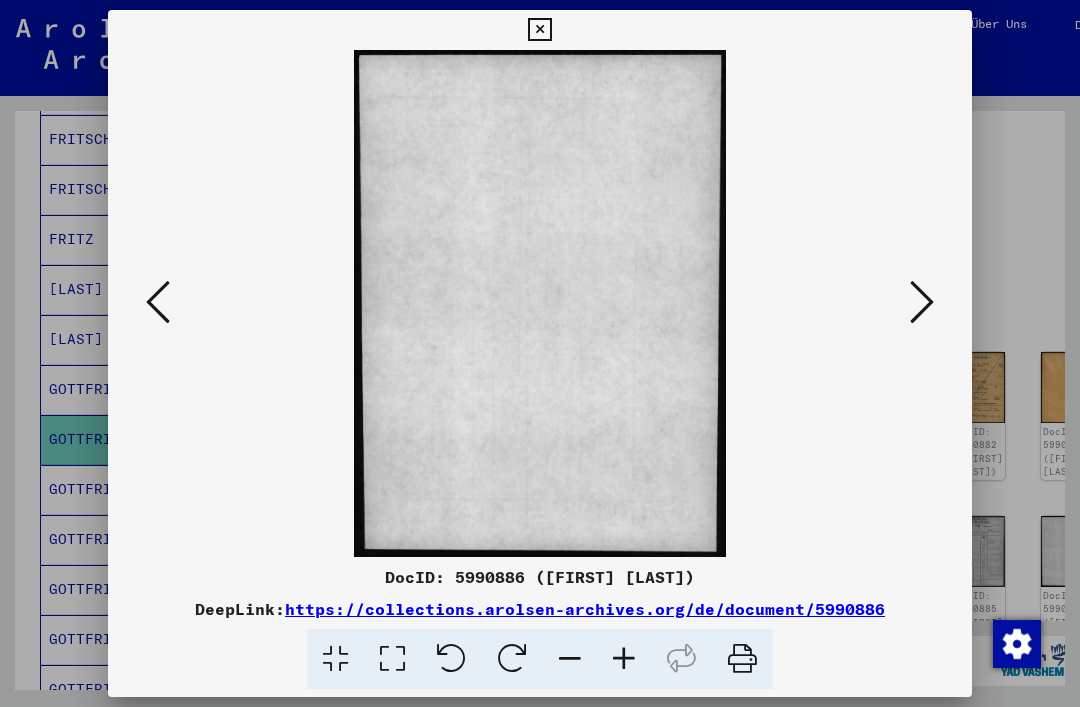 click at bounding box center [922, 302] 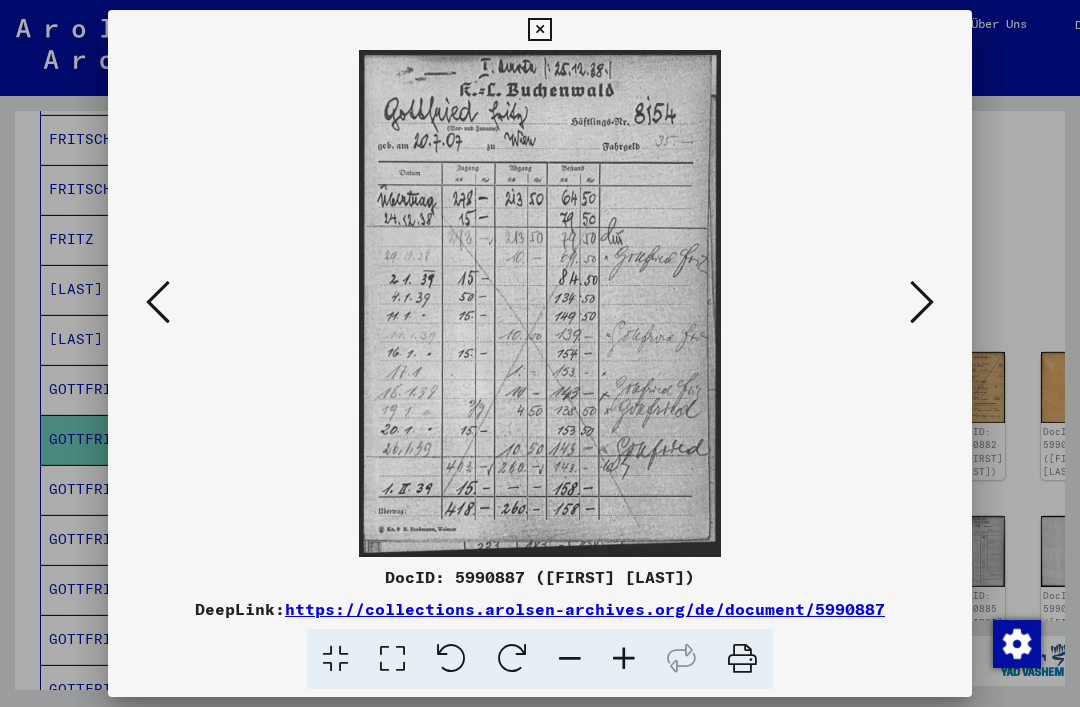 click at bounding box center (922, 302) 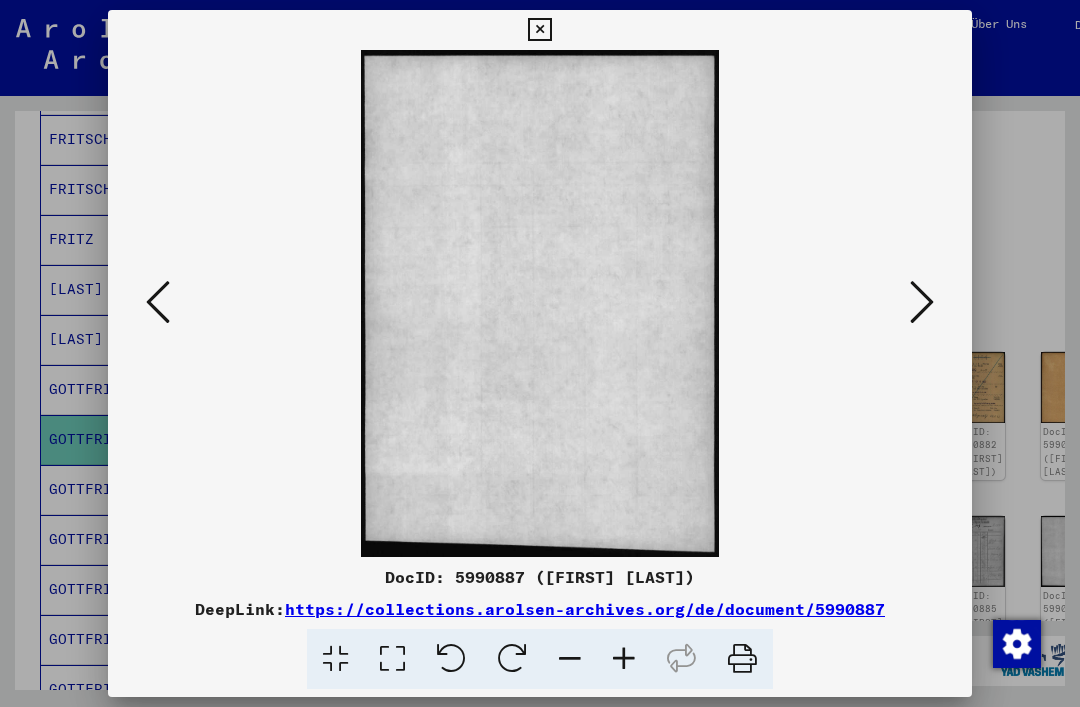 click at bounding box center [922, 302] 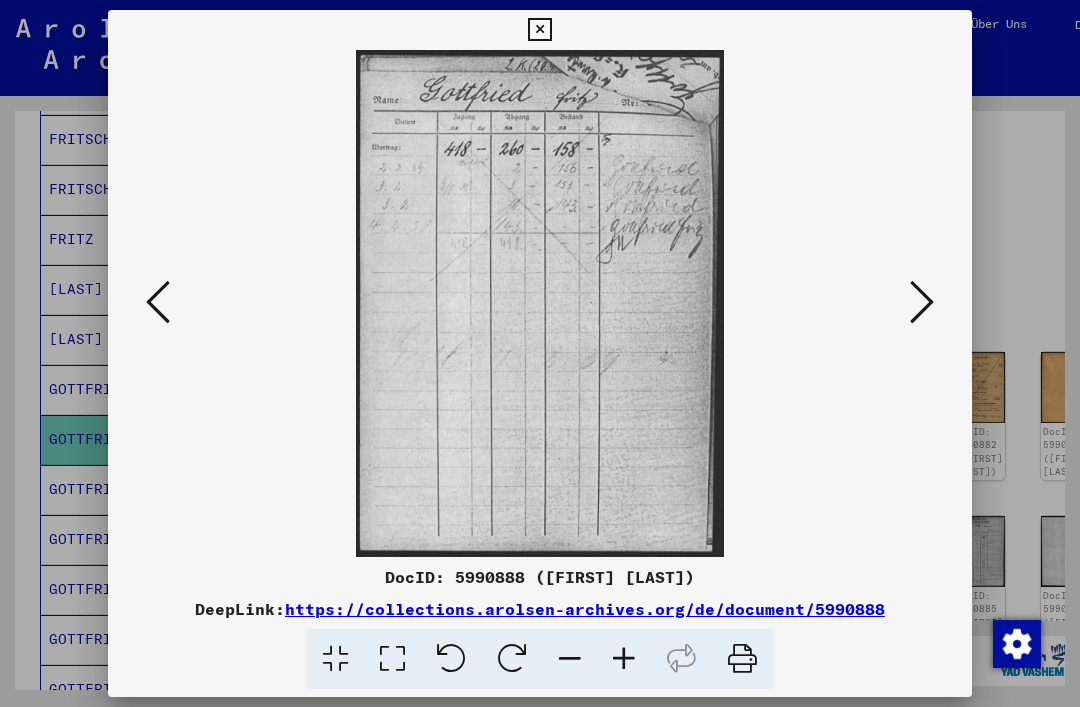 click at bounding box center [922, 302] 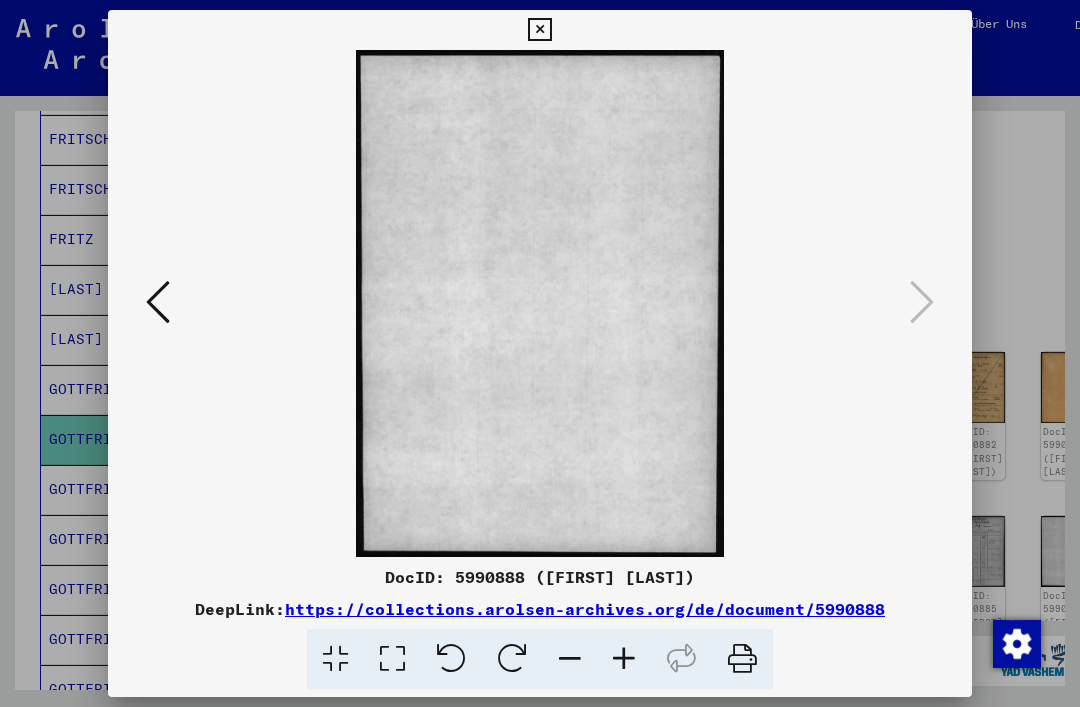 click at bounding box center (539, 30) 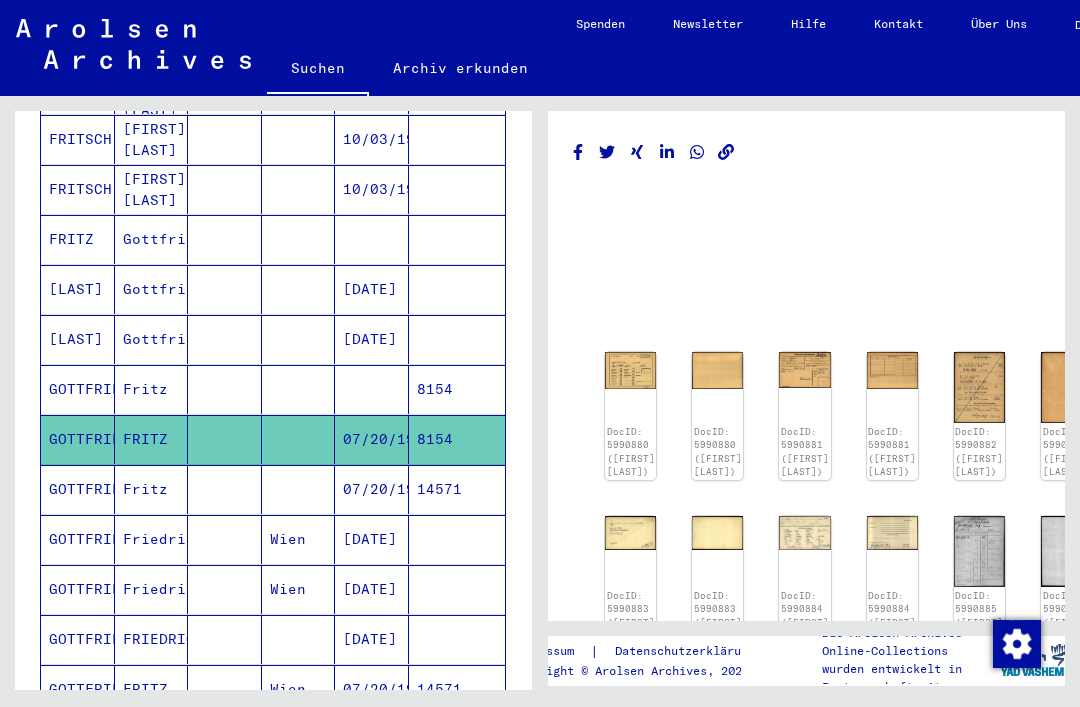click on "14571" at bounding box center (457, 539) 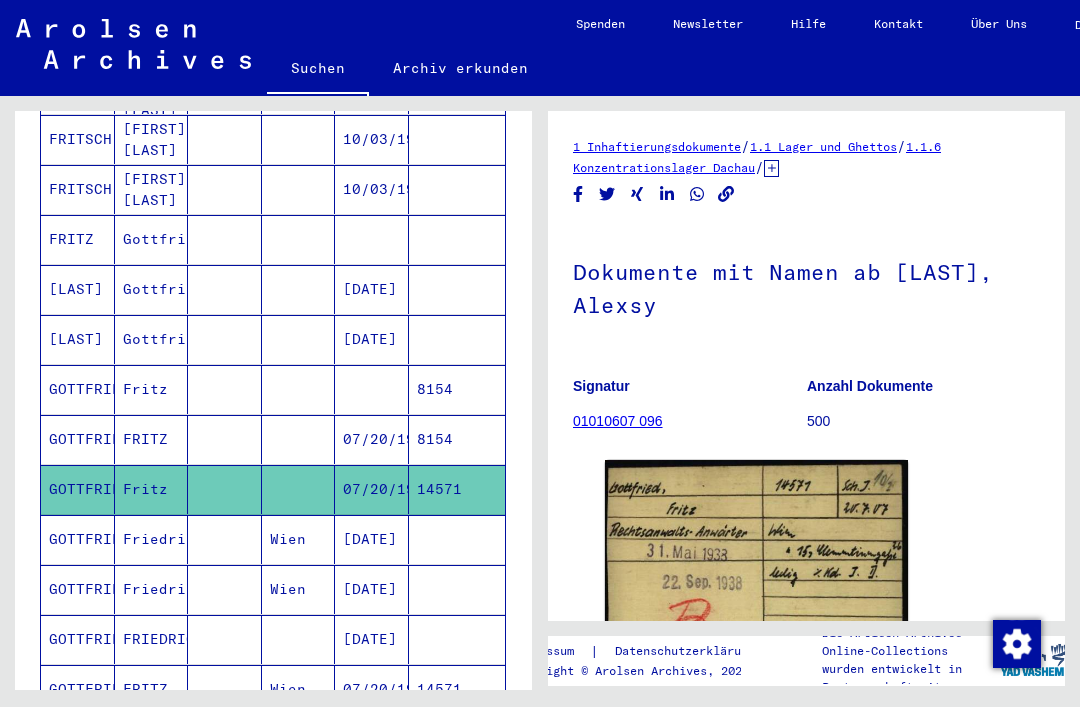 scroll, scrollTop: 0, scrollLeft: 0, axis: both 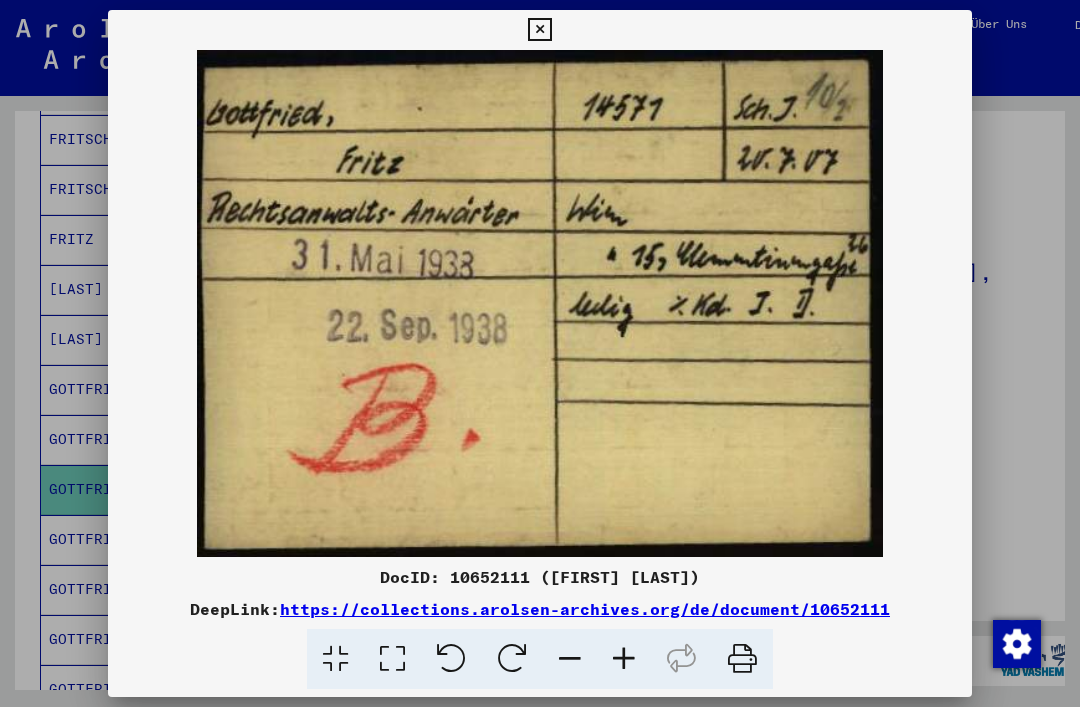 click at bounding box center [539, 30] 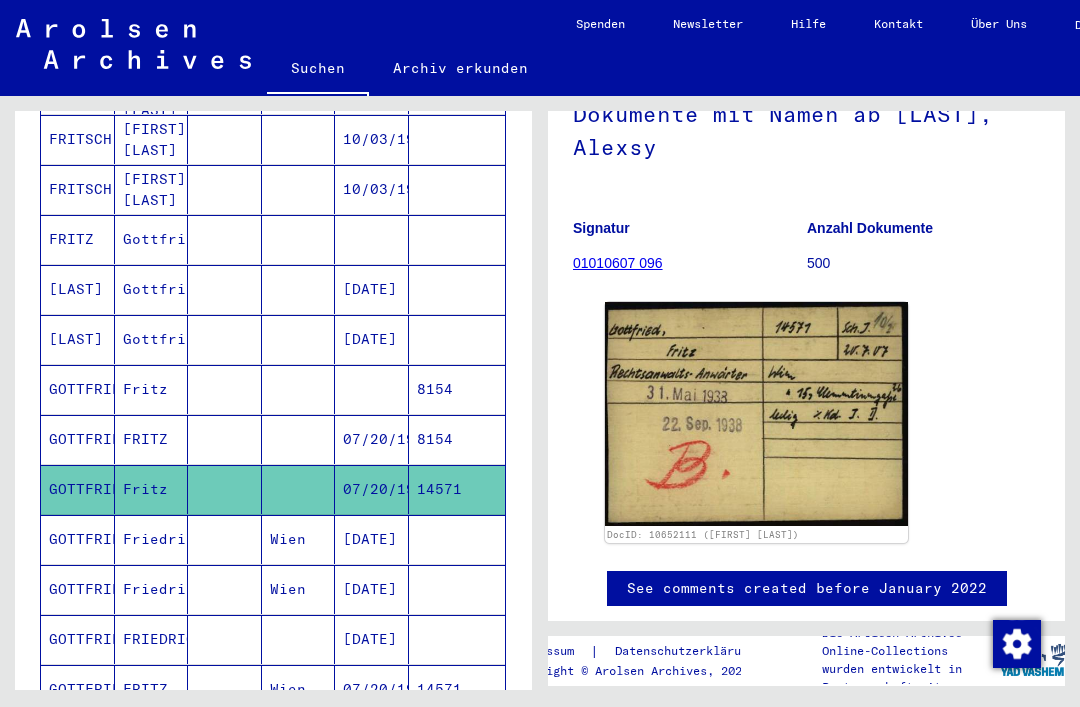 scroll, scrollTop: 159, scrollLeft: 0, axis: vertical 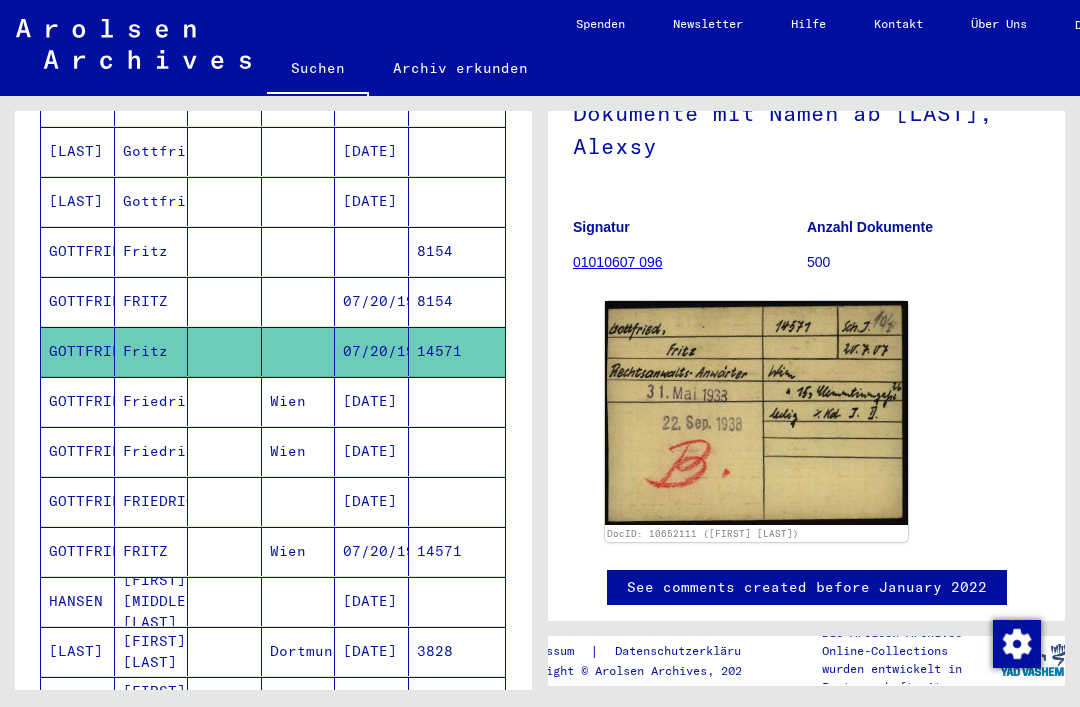 click on "07/20/1907" at bounding box center [372, 601] 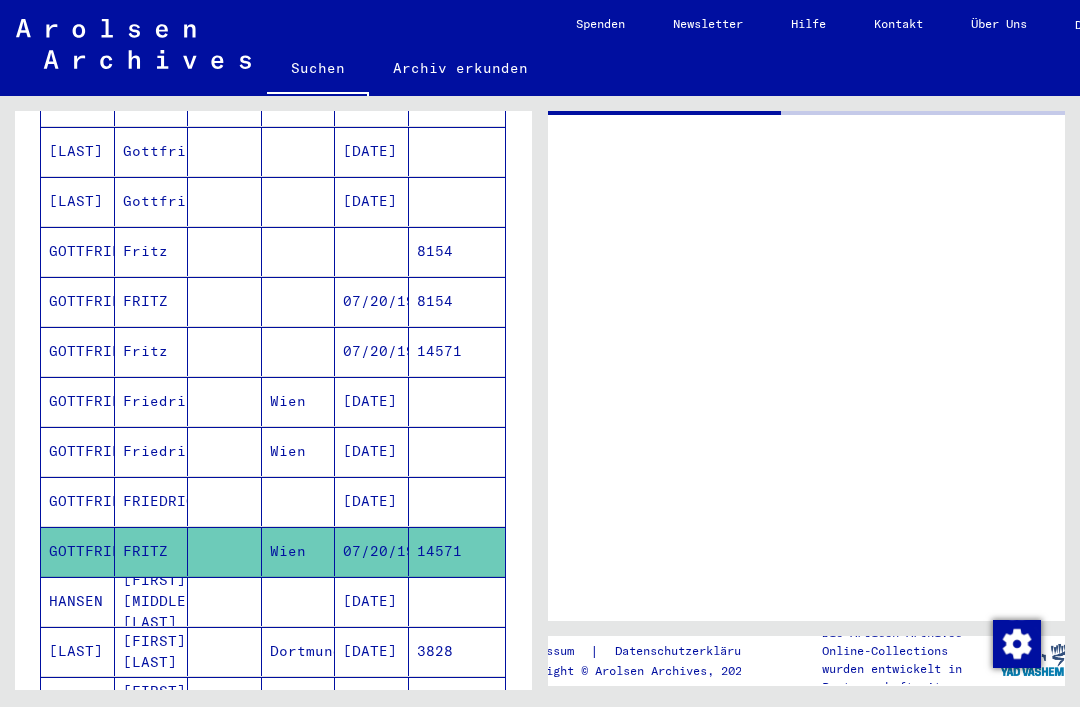 scroll, scrollTop: 0, scrollLeft: 0, axis: both 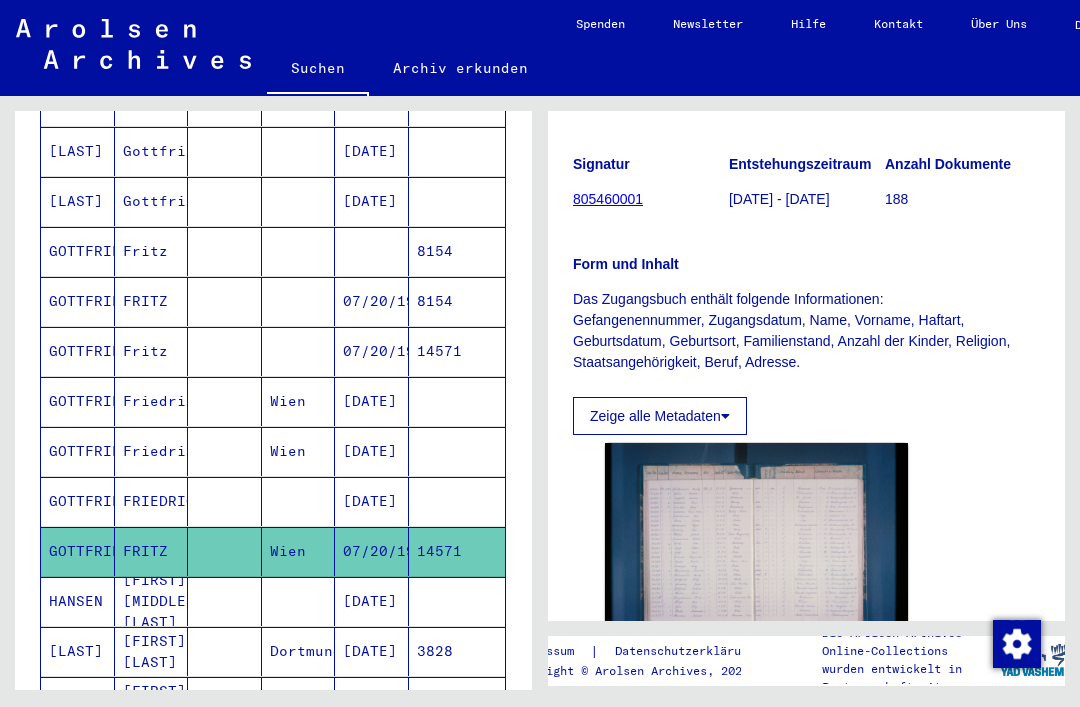click 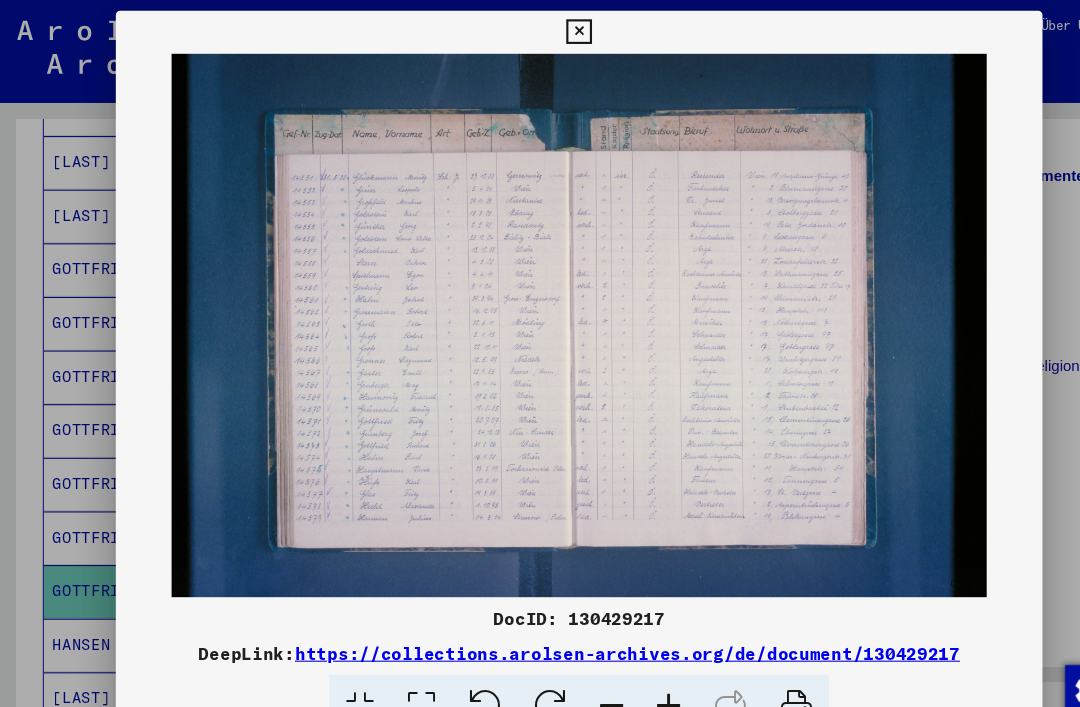 click at bounding box center (539, 30) 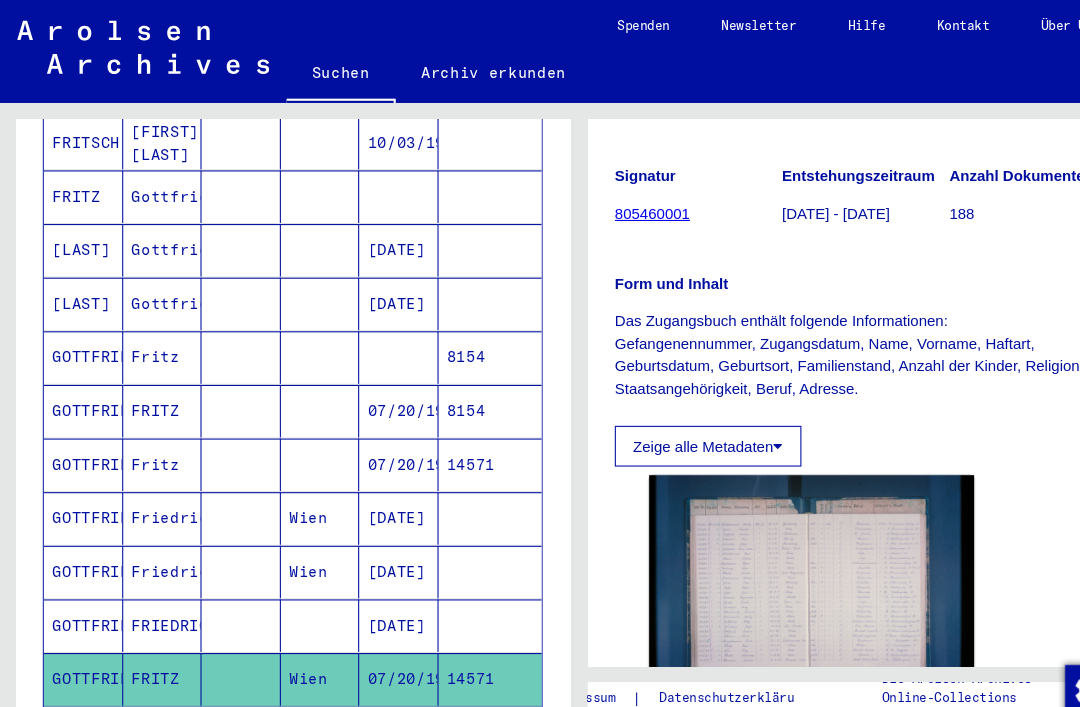 scroll, scrollTop: 672, scrollLeft: 0, axis: vertical 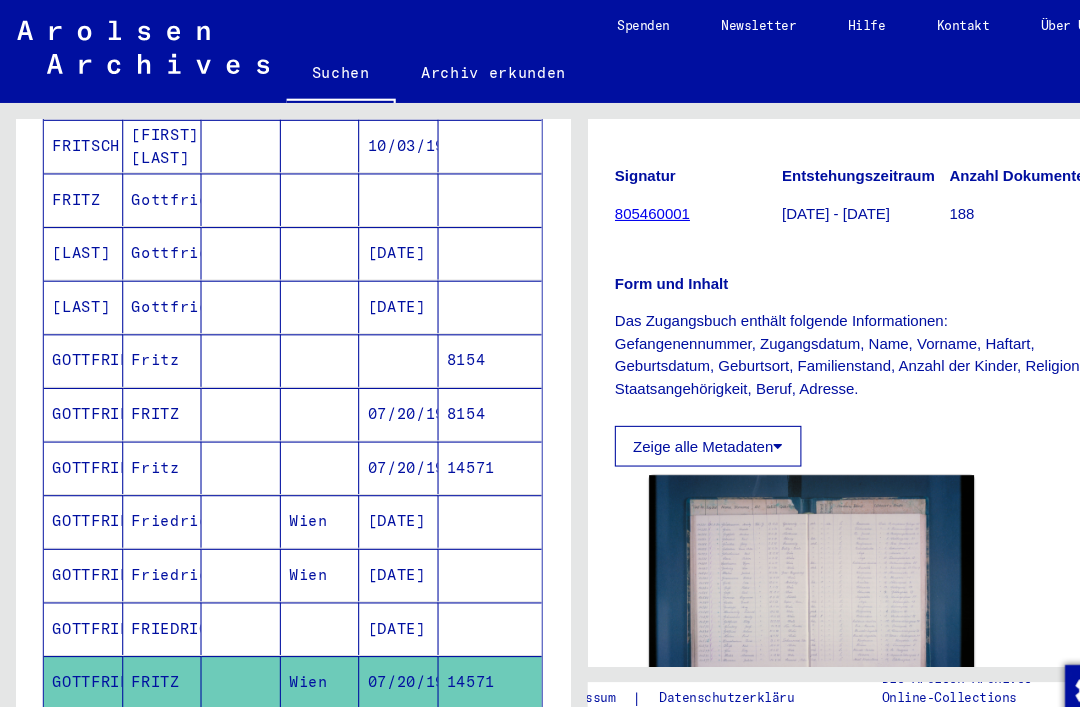 click on "14571" at bounding box center (457, 486) 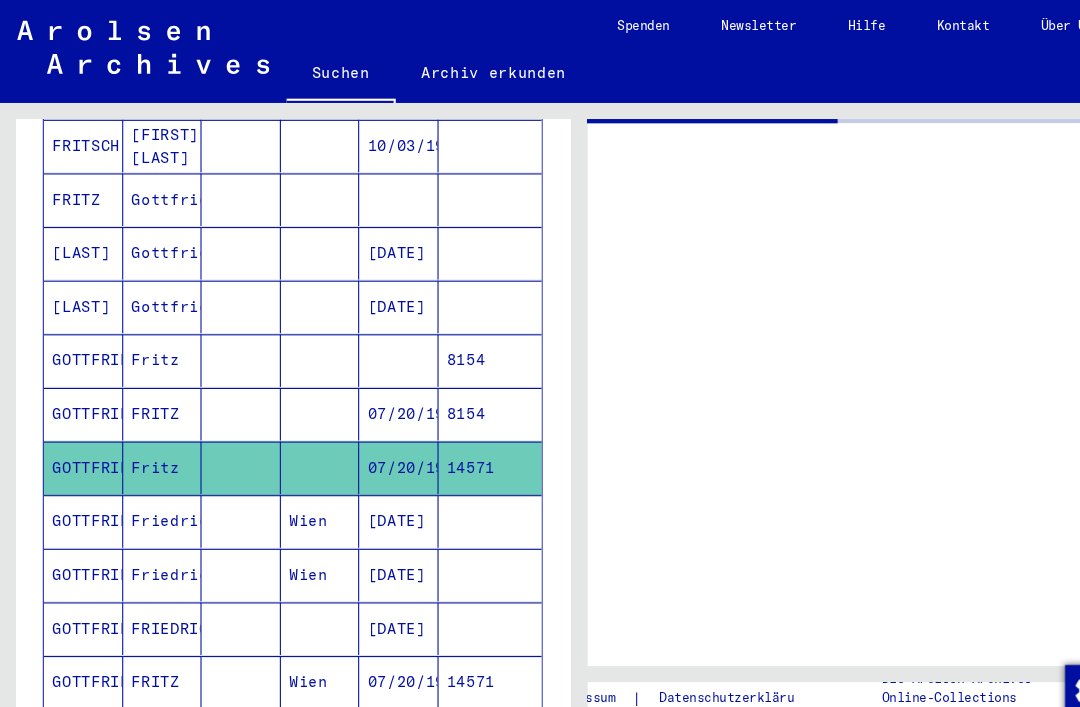 scroll, scrollTop: 0, scrollLeft: 0, axis: both 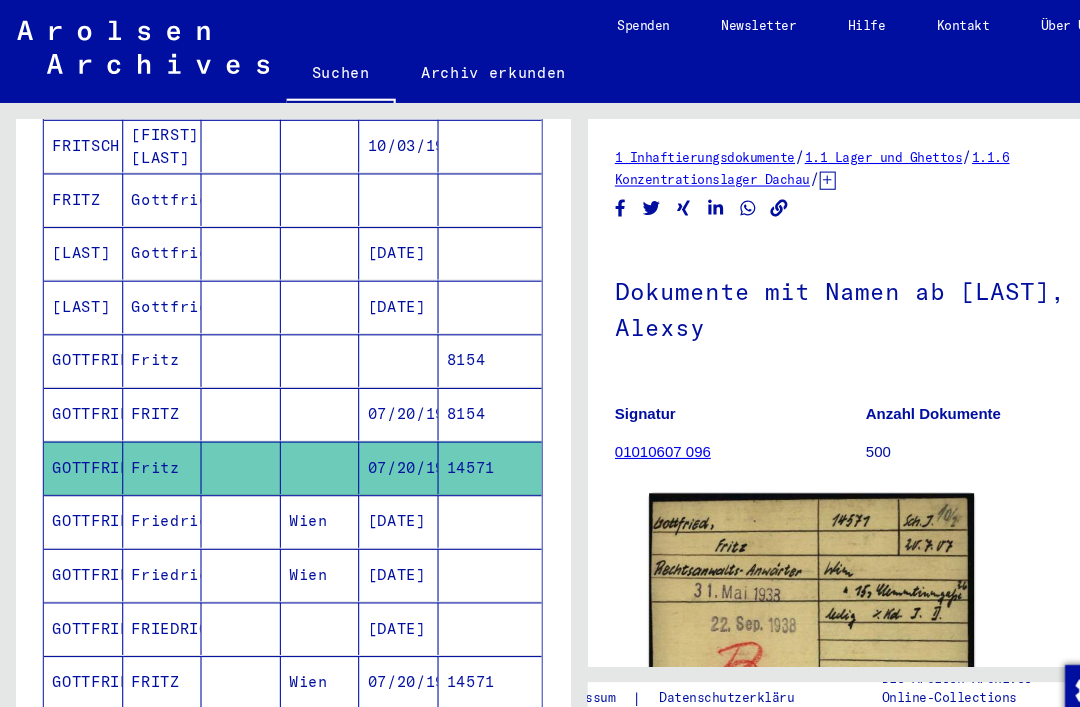 click on "8154" at bounding box center [457, 436] 